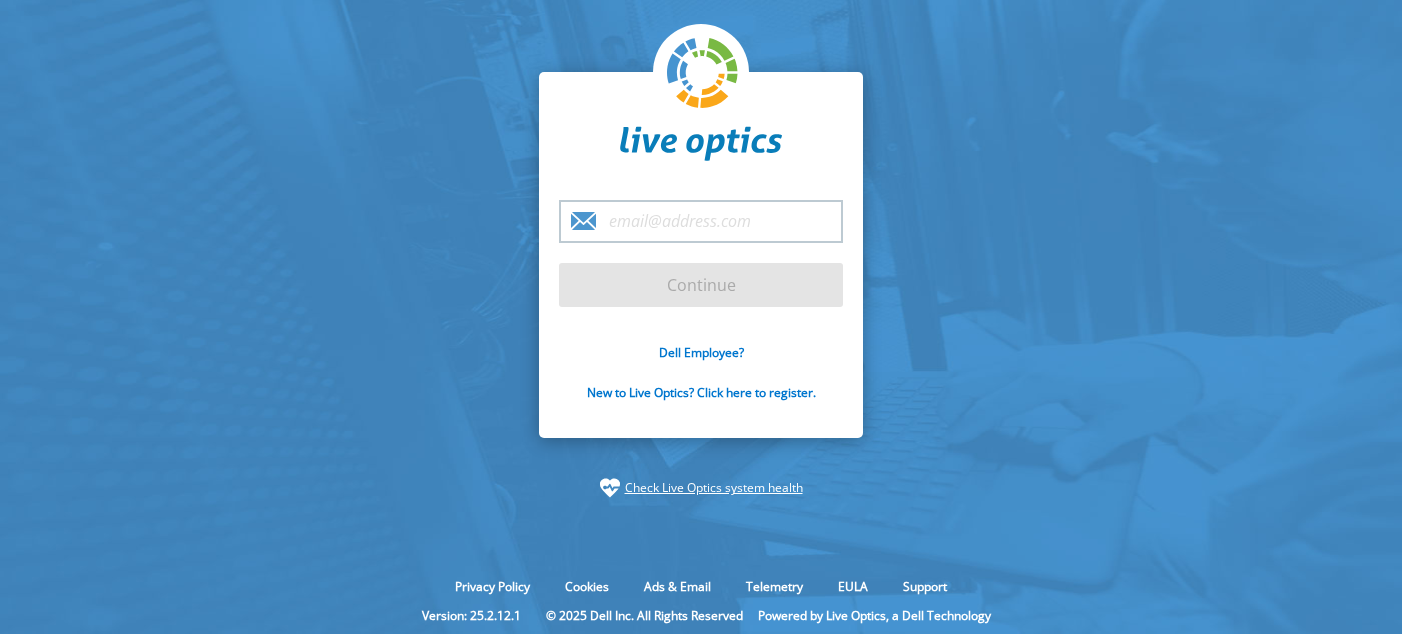 scroll, scrollTop: 0, scrollLeft: 0, axis: both 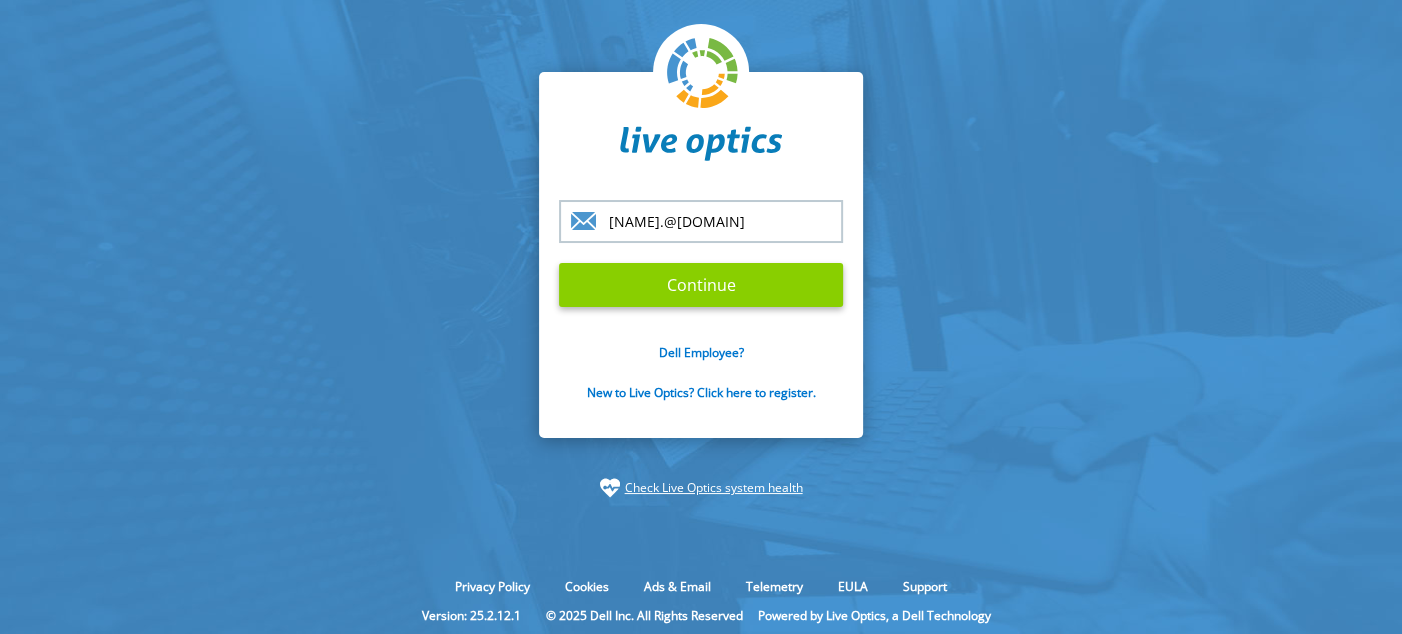 type on "[NAME].@[DOMAIN]" 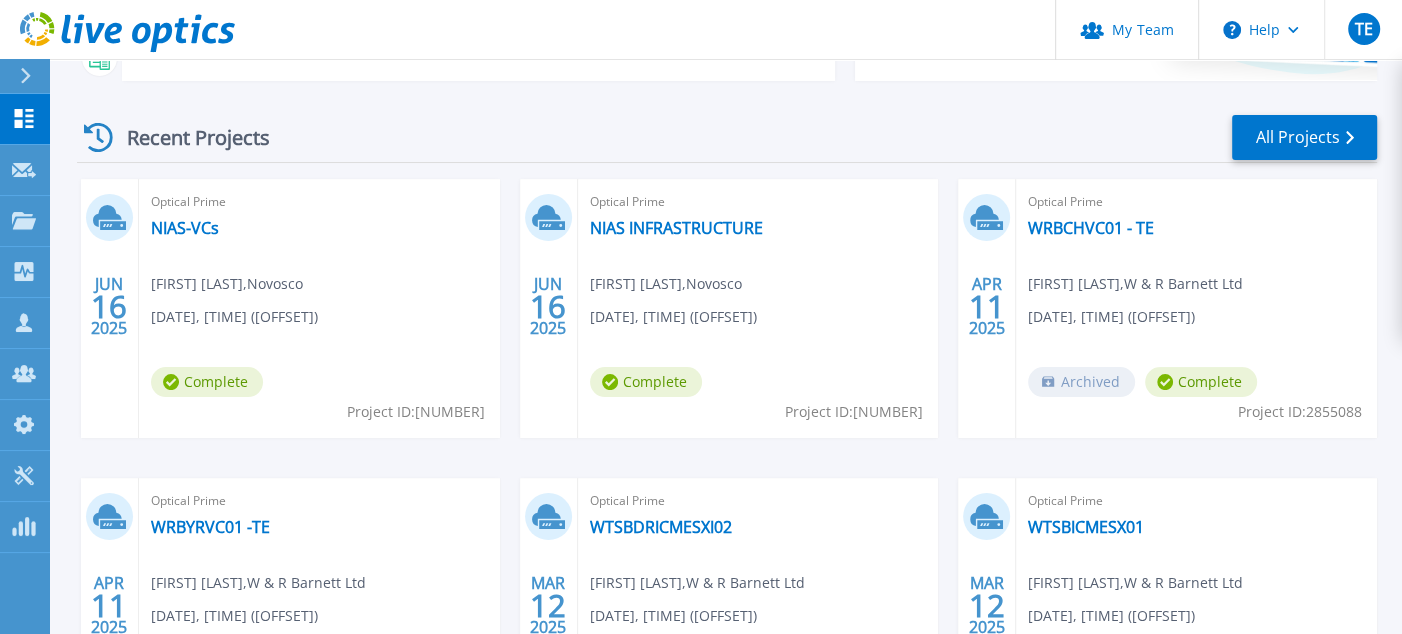 scroll, scrollTop: 474, scrollLeft: 0, axis: vertical 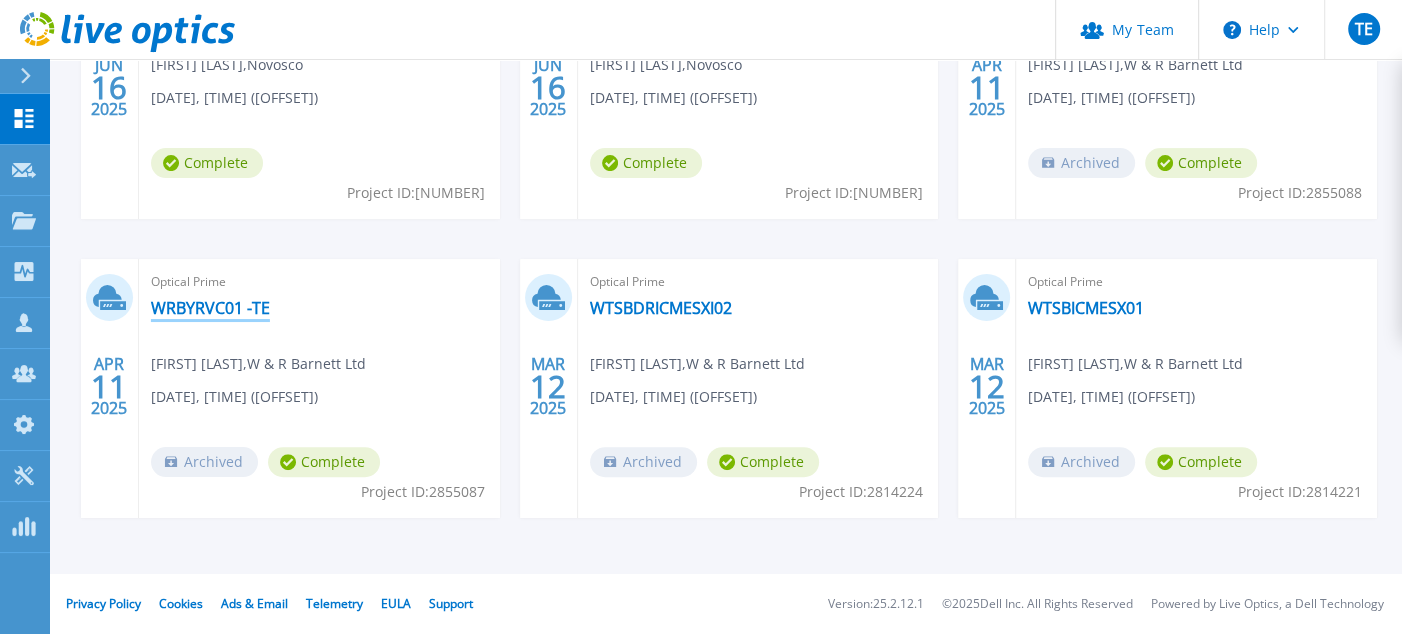 click on "WRBYRVC01 -TE" at bounding box center (210, 308) 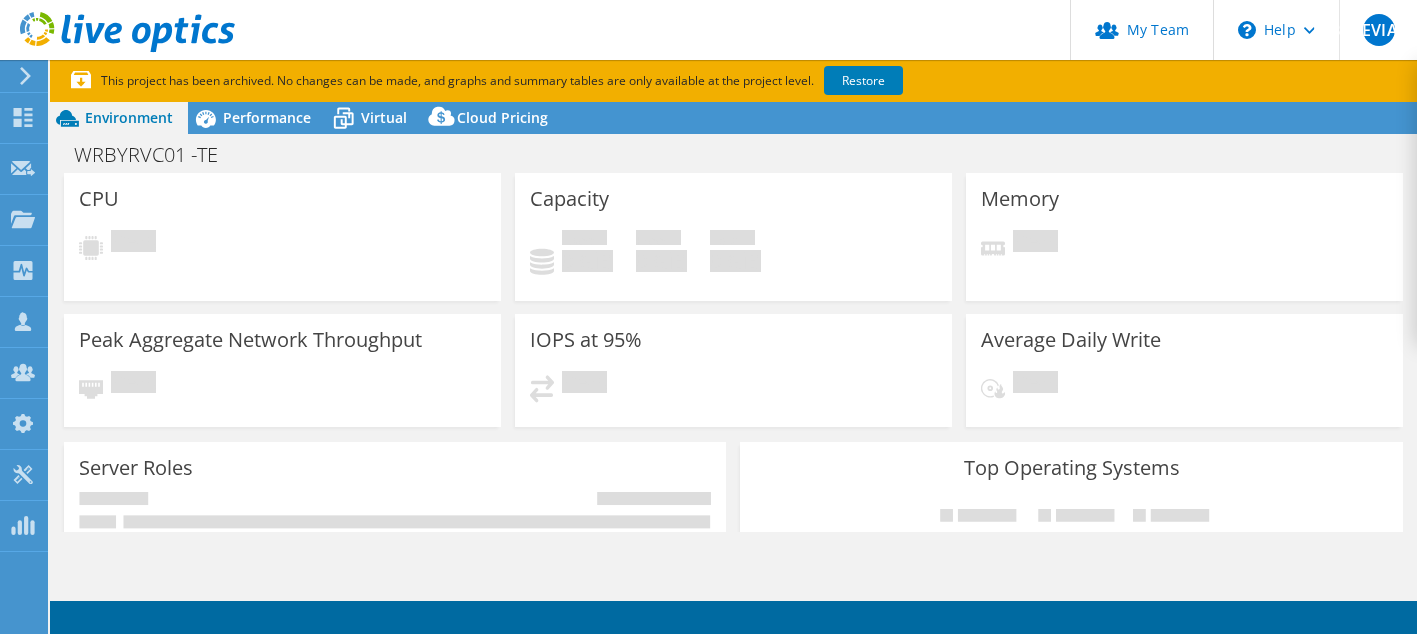 scroll, scrollTop: 0, scrollLeft: 0, axis: both 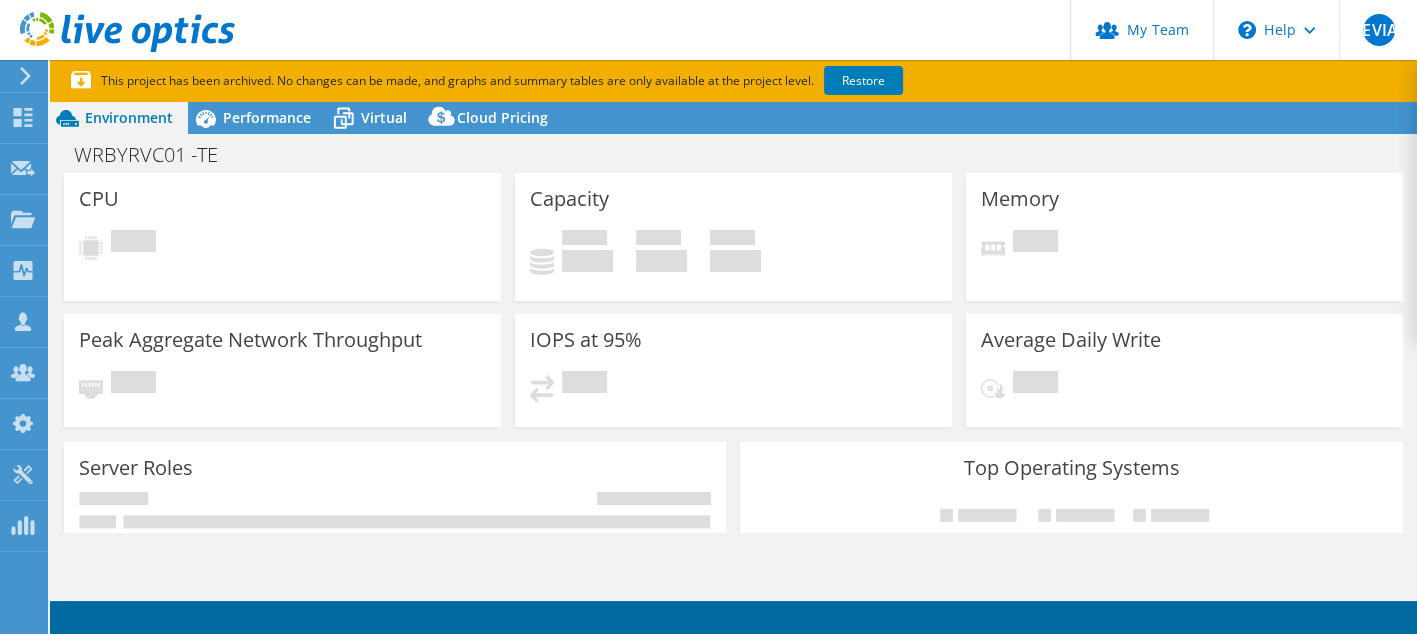 select on "USD" 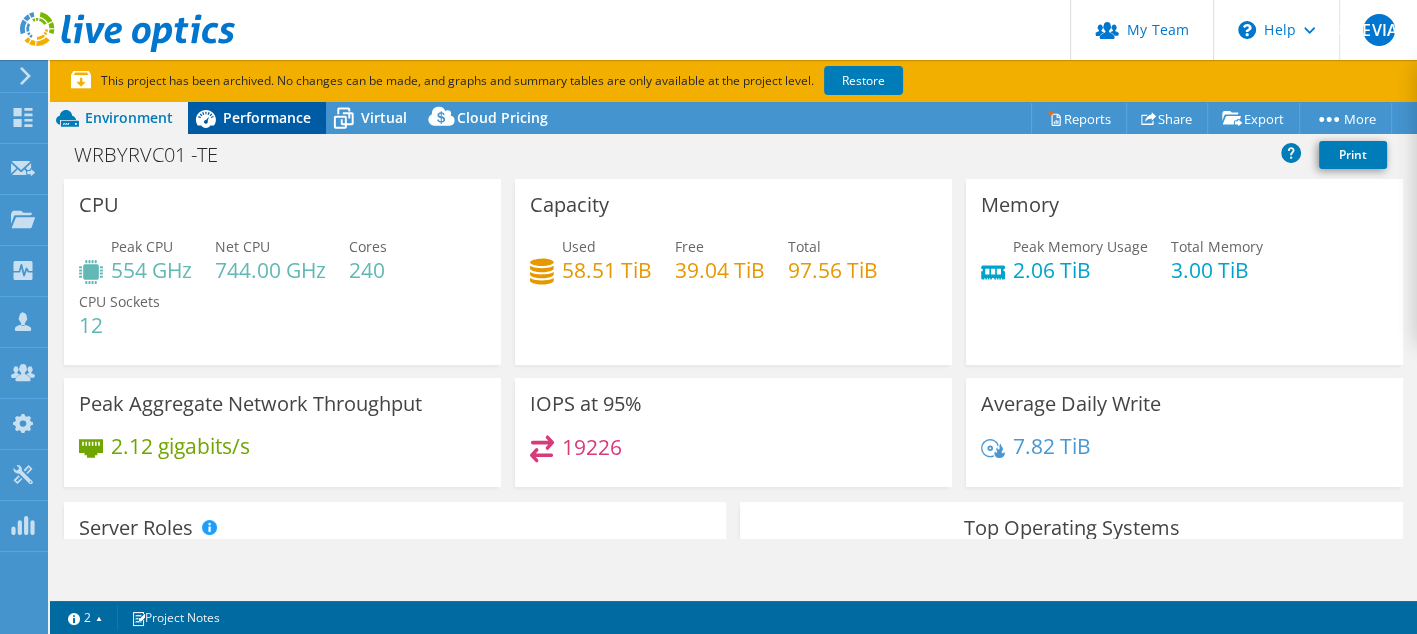 click on "Performance" at bounding box center (267, 117) 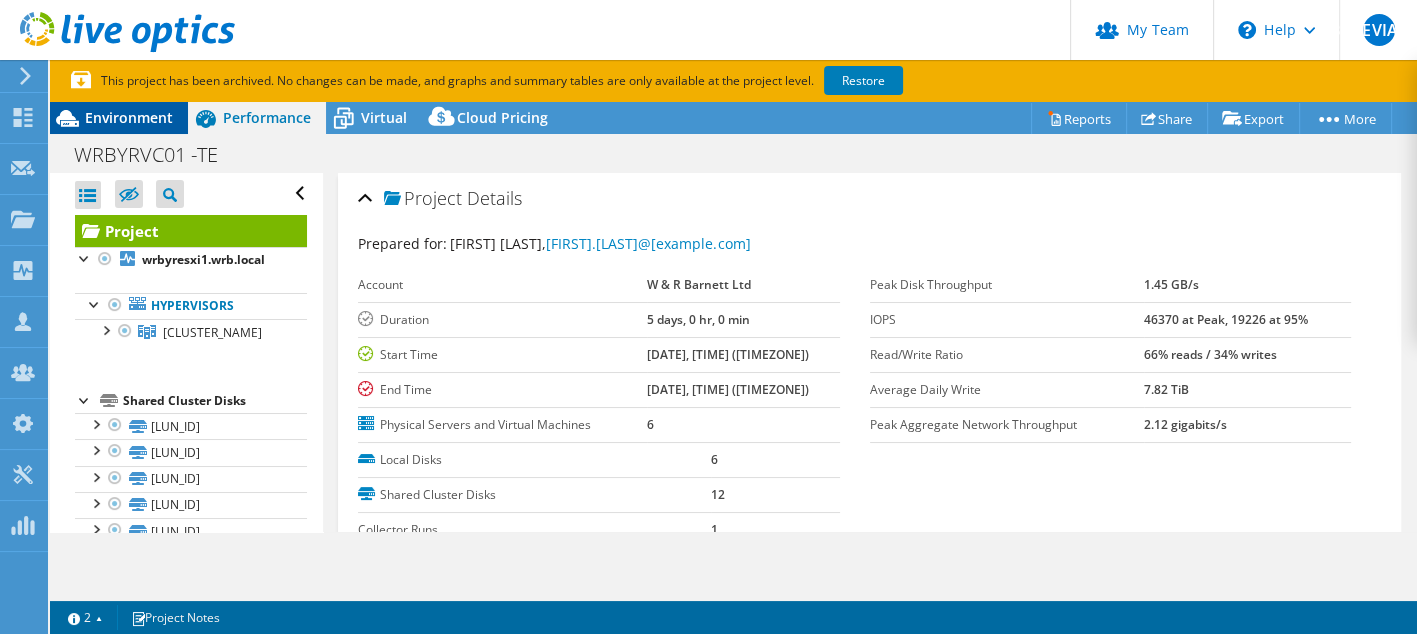 click on "Environment" at bounding box center [129, 117] 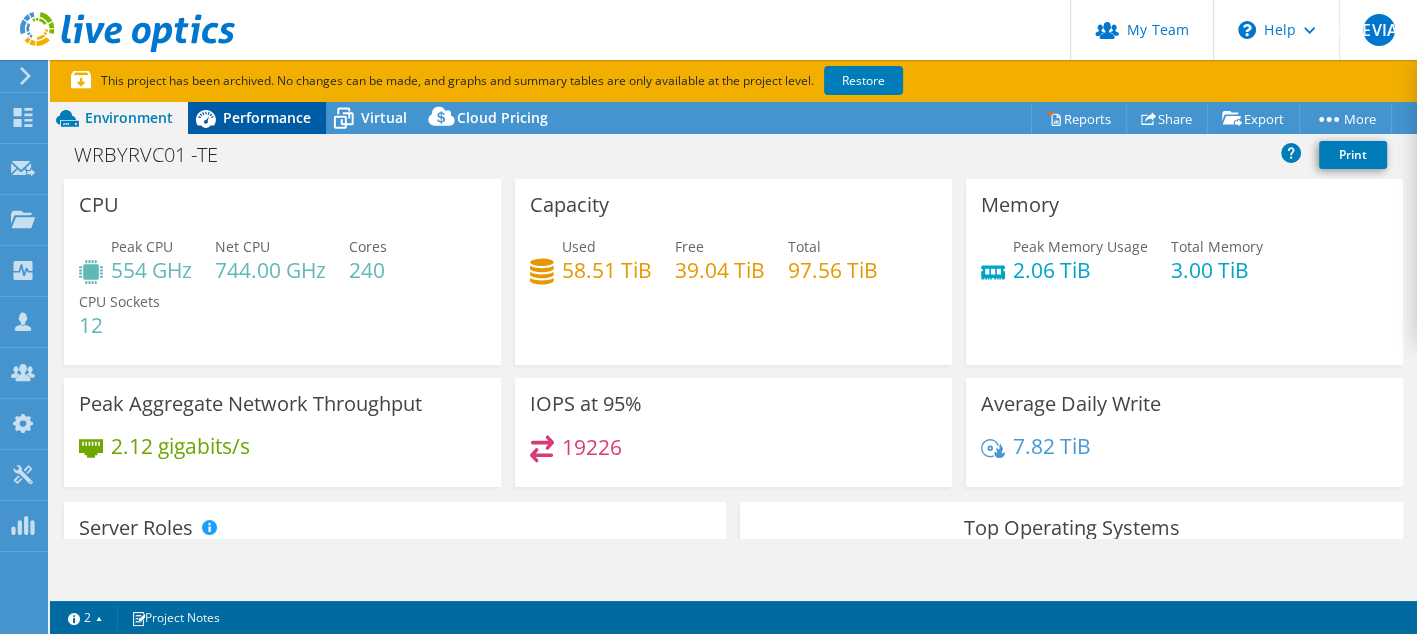 click on "Performance" at bounding box center [267, 117] 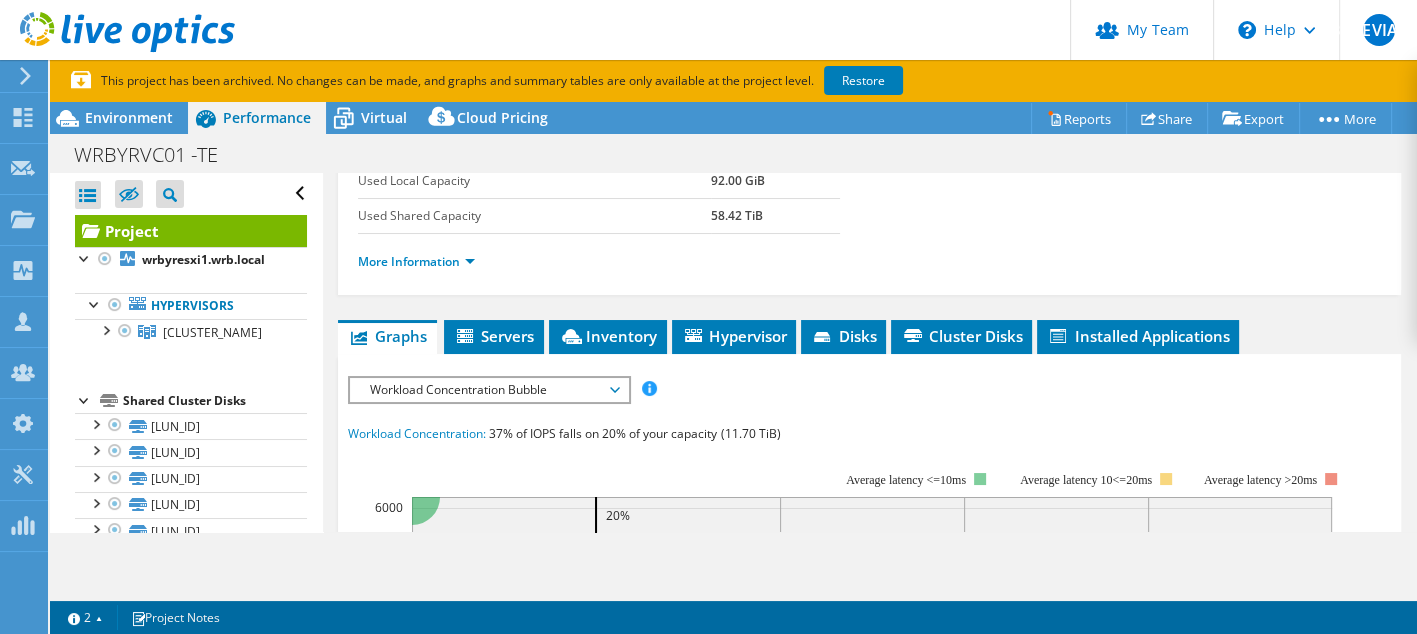 scroll, scrollTop: 386, scrollLeft: 0, axis: vertical 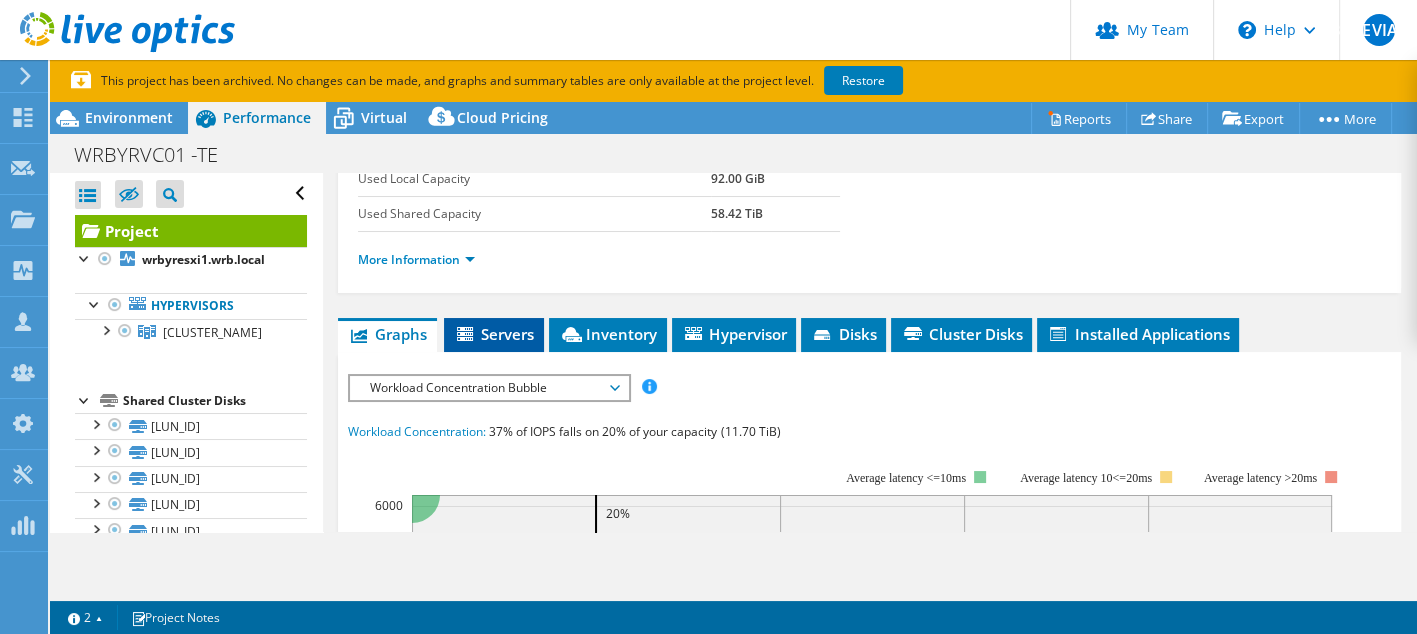 click on "Servers" at bounding box center (494, 334) 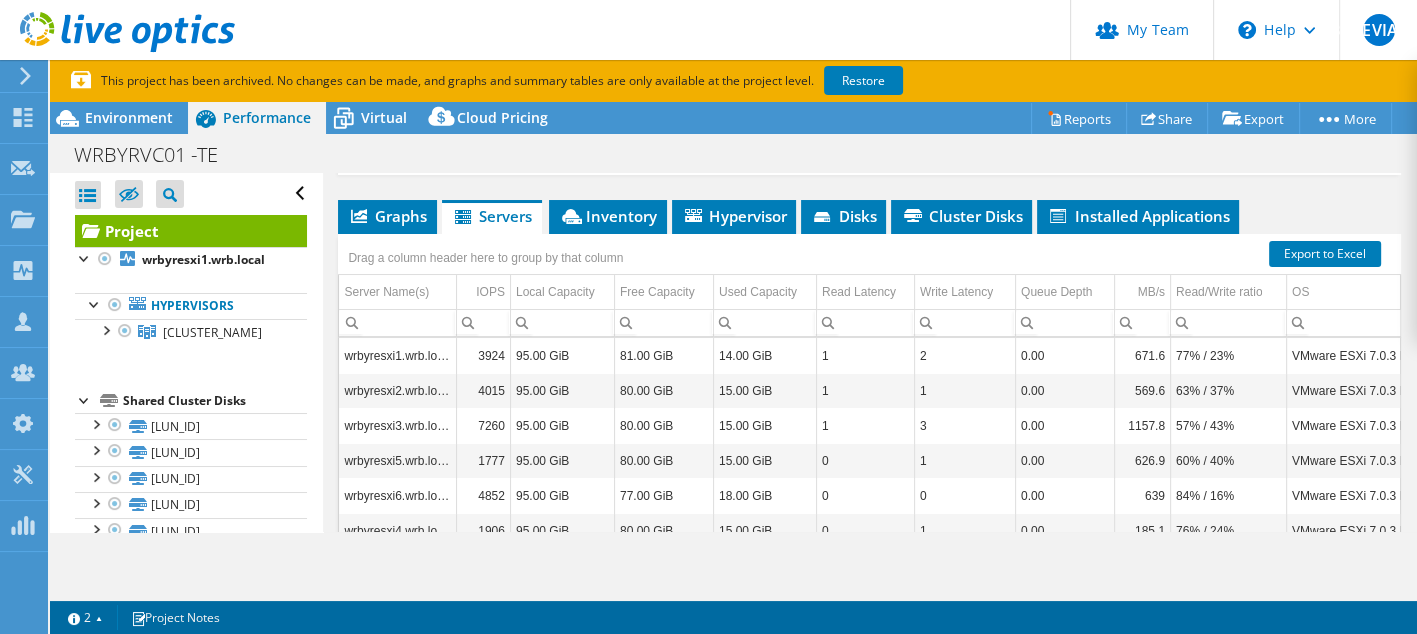 scroll, scrollTop: 566, scrollLeft: 0, axis: vertical 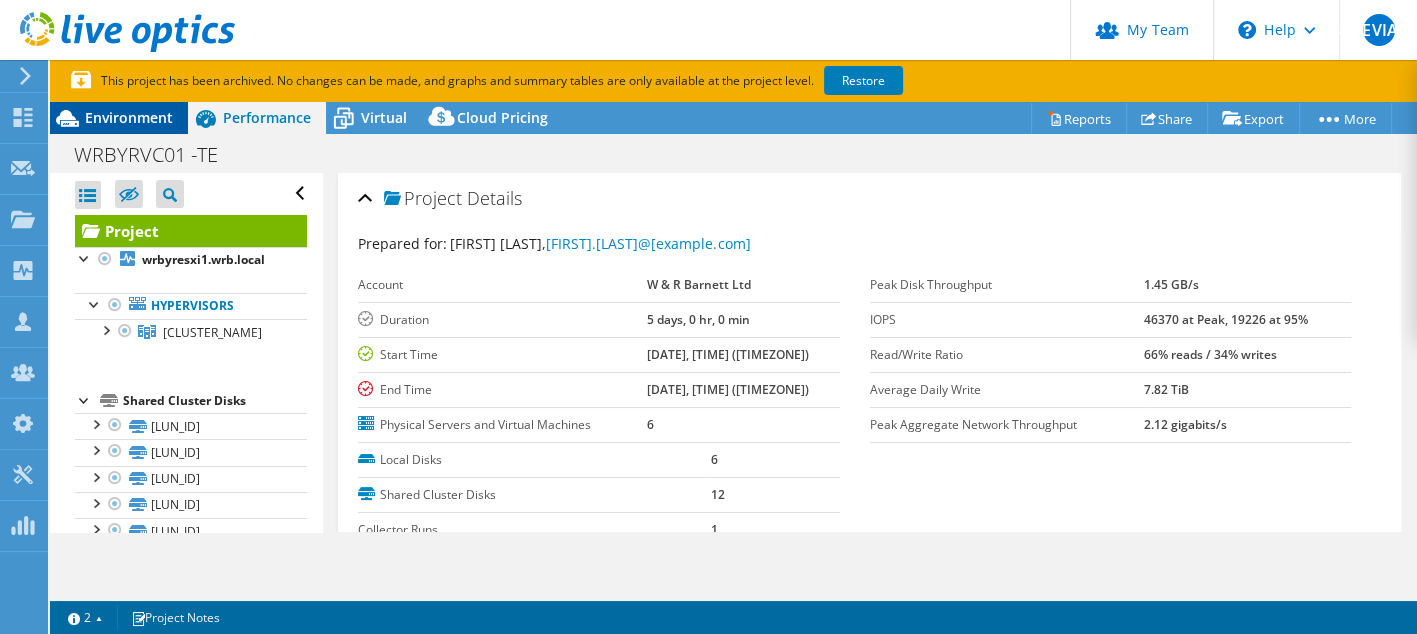 click on "Environment" at bounding box center (129, 117) 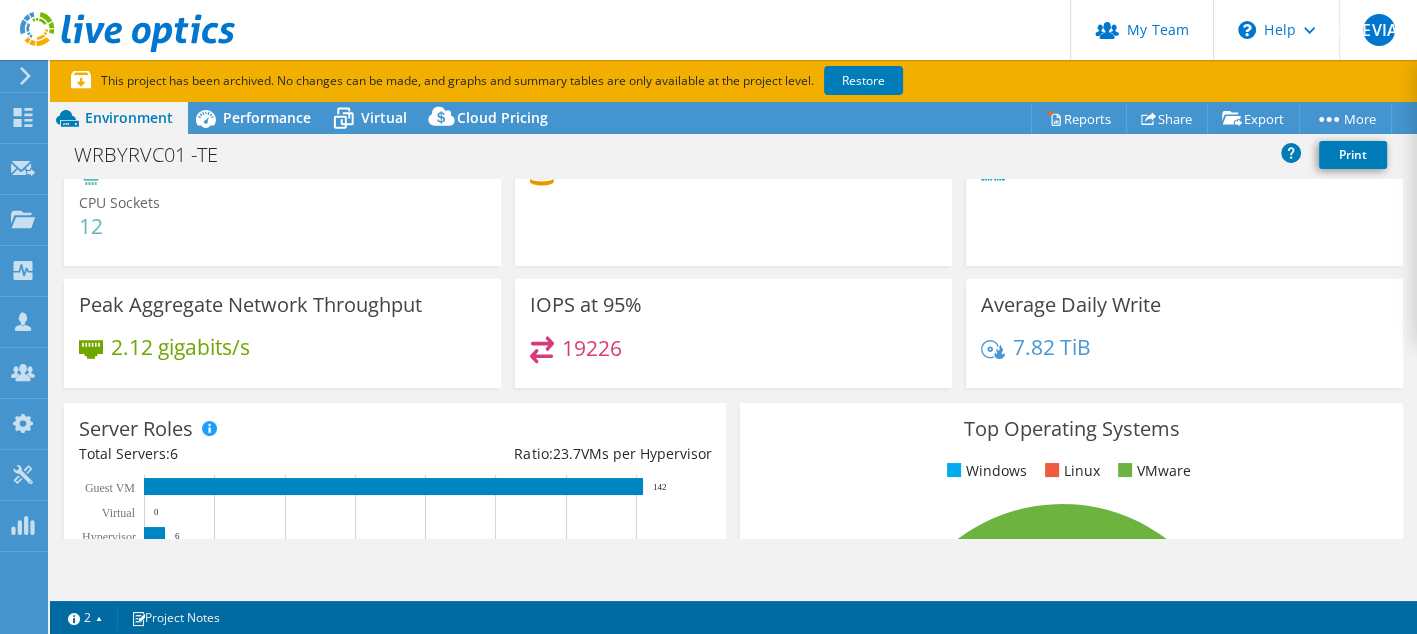 scroll, scrollTop: 0, scrollLeft: 0, axis: both 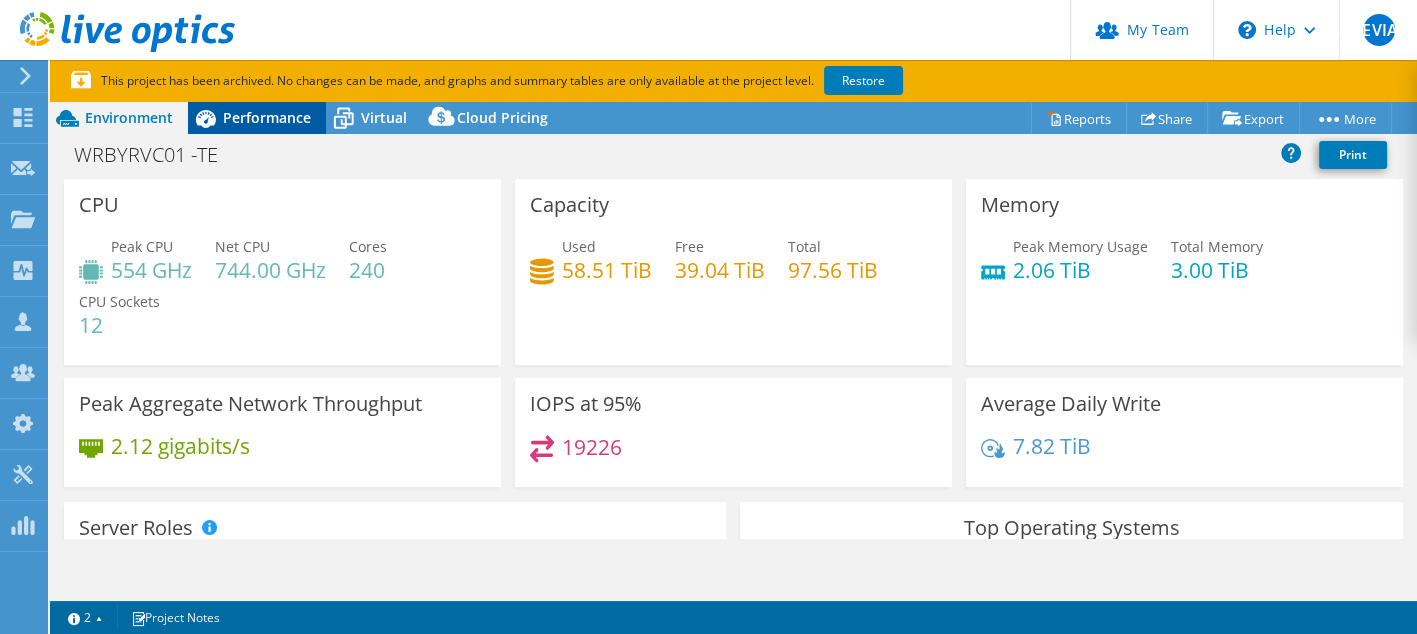 click on "Performance" at bounding box center [267, 117] 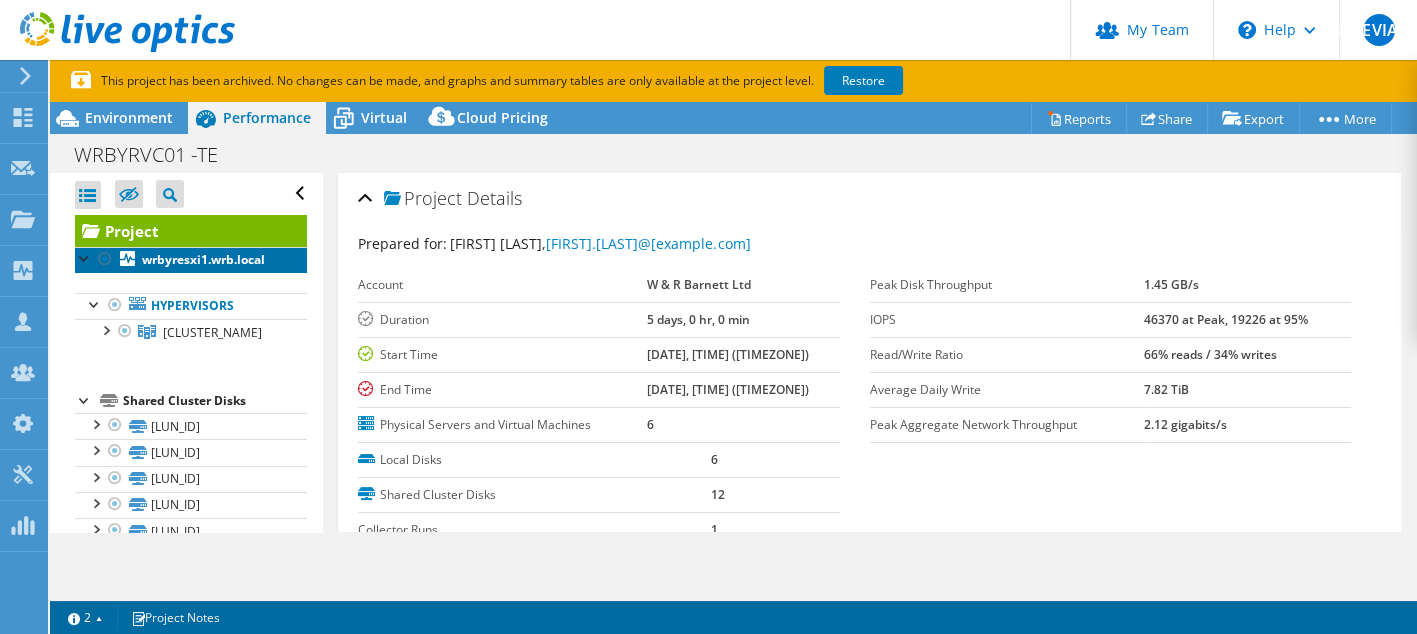 click on "wrbyresxi1.wrb.local" at bounding box center [203, 259] 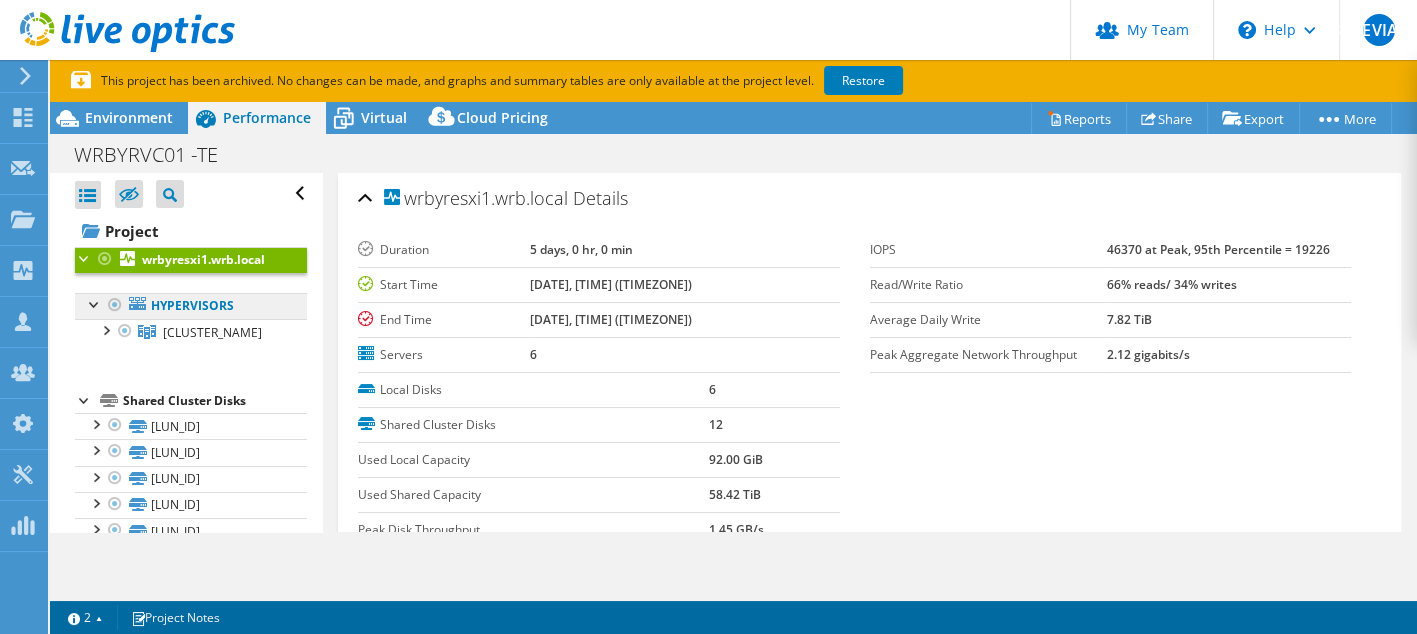 click on "Hypervisors" at bounding box center (191, 306) 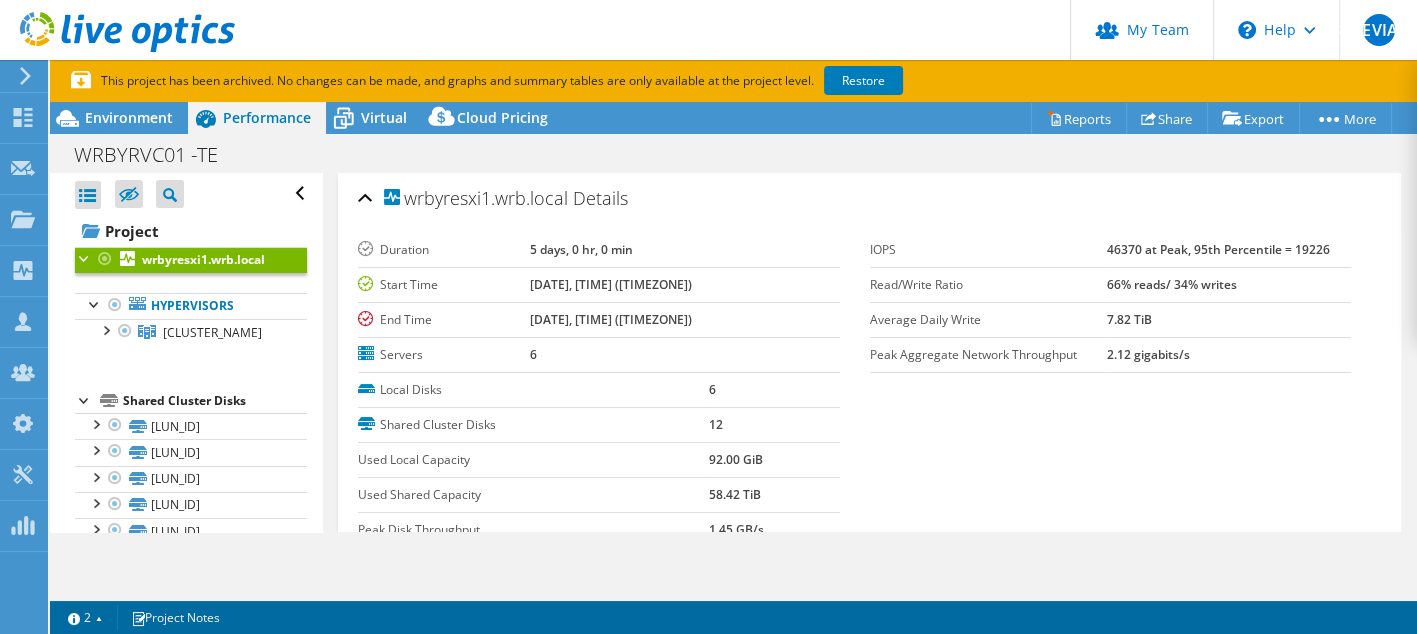 click at bounding box center (85, 257) 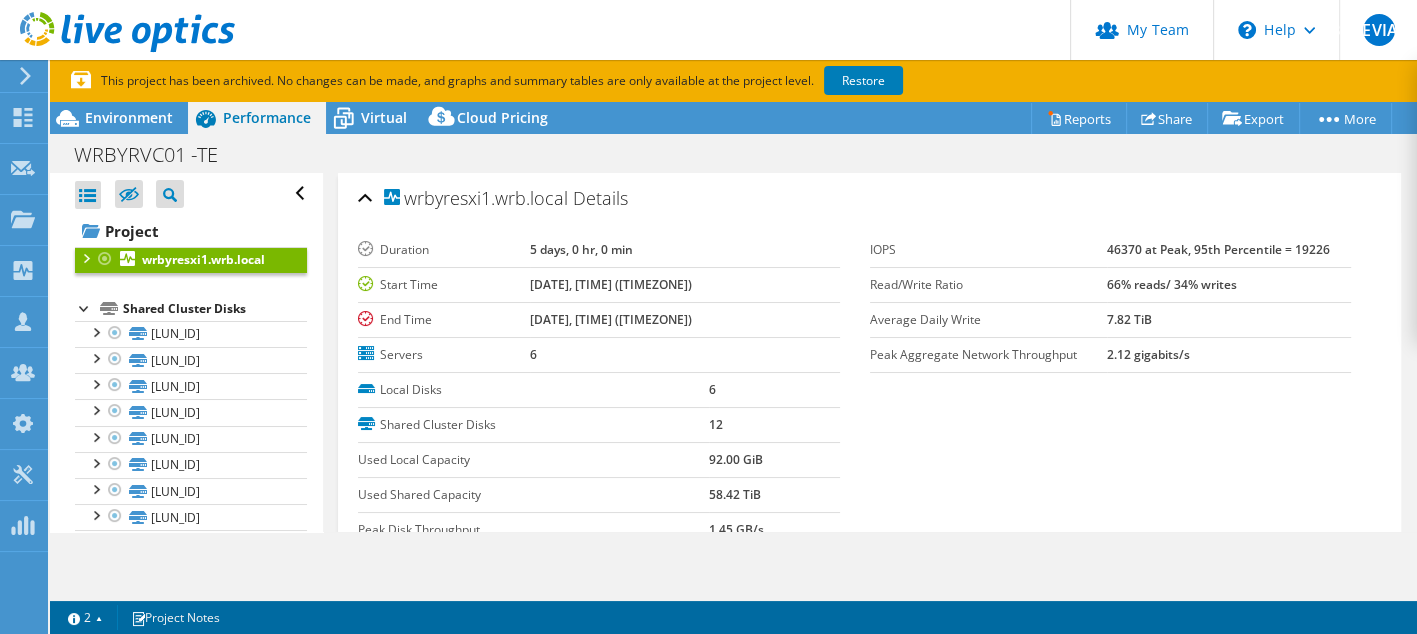 click at bounding box center [85, 257] 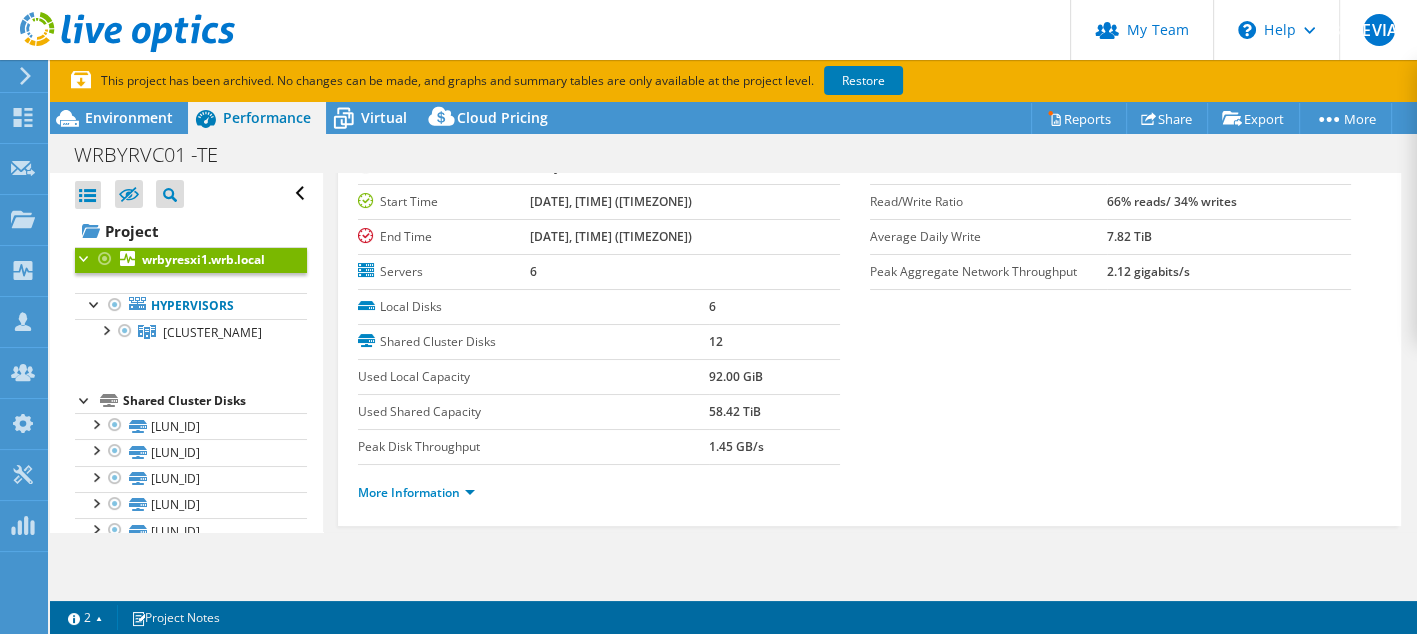 scroll, scrollTop: 0, scrollLeft: 0, axis: both 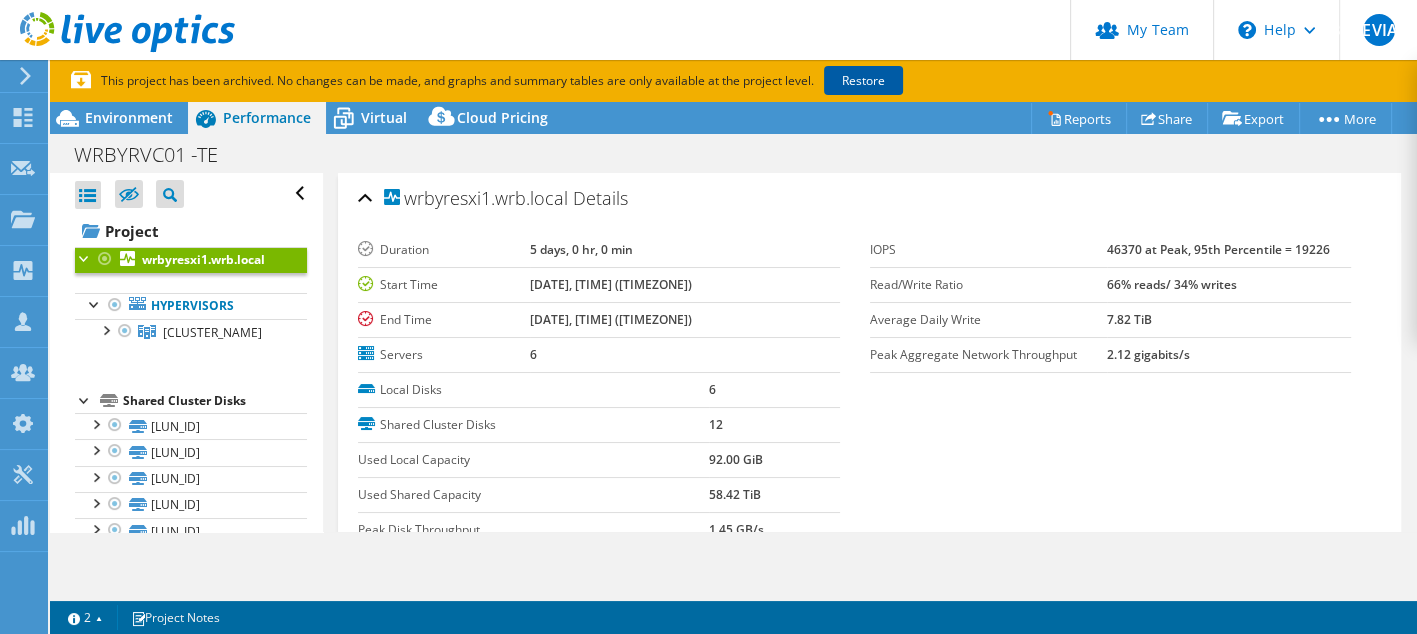 click on "Restore" at bounding box center [863, 80] 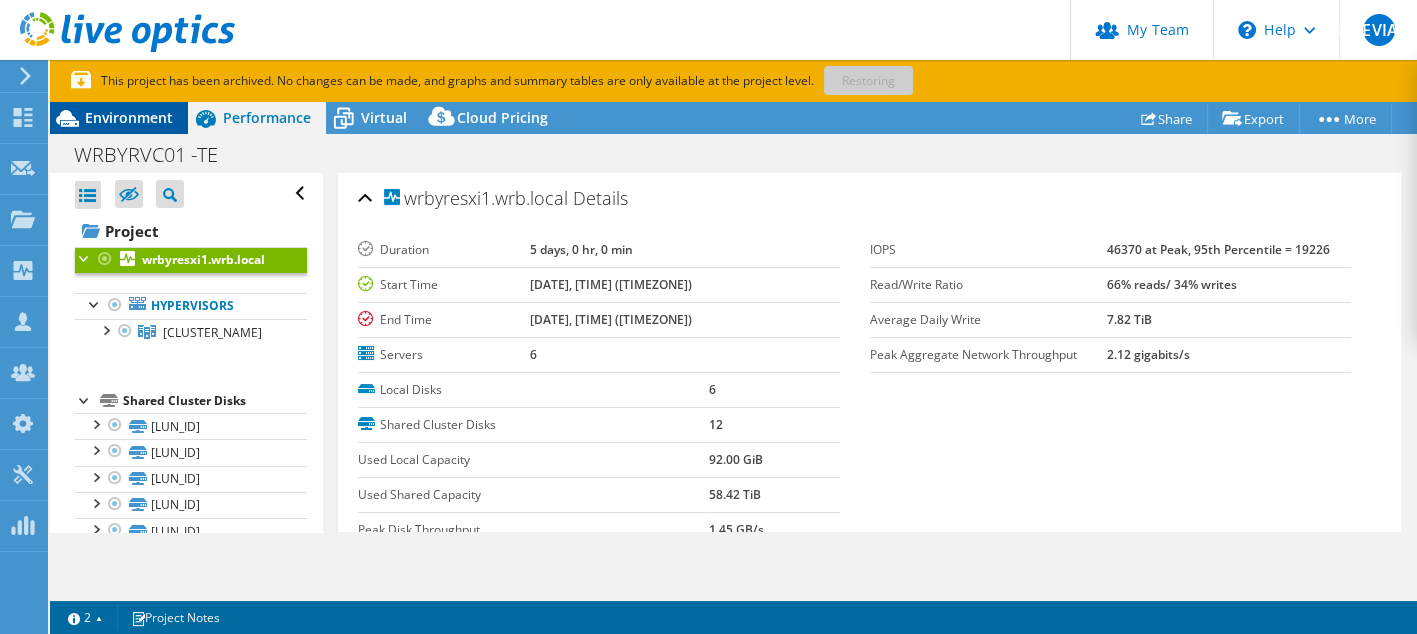 click on "Environment" at bounding box center [129, 117] 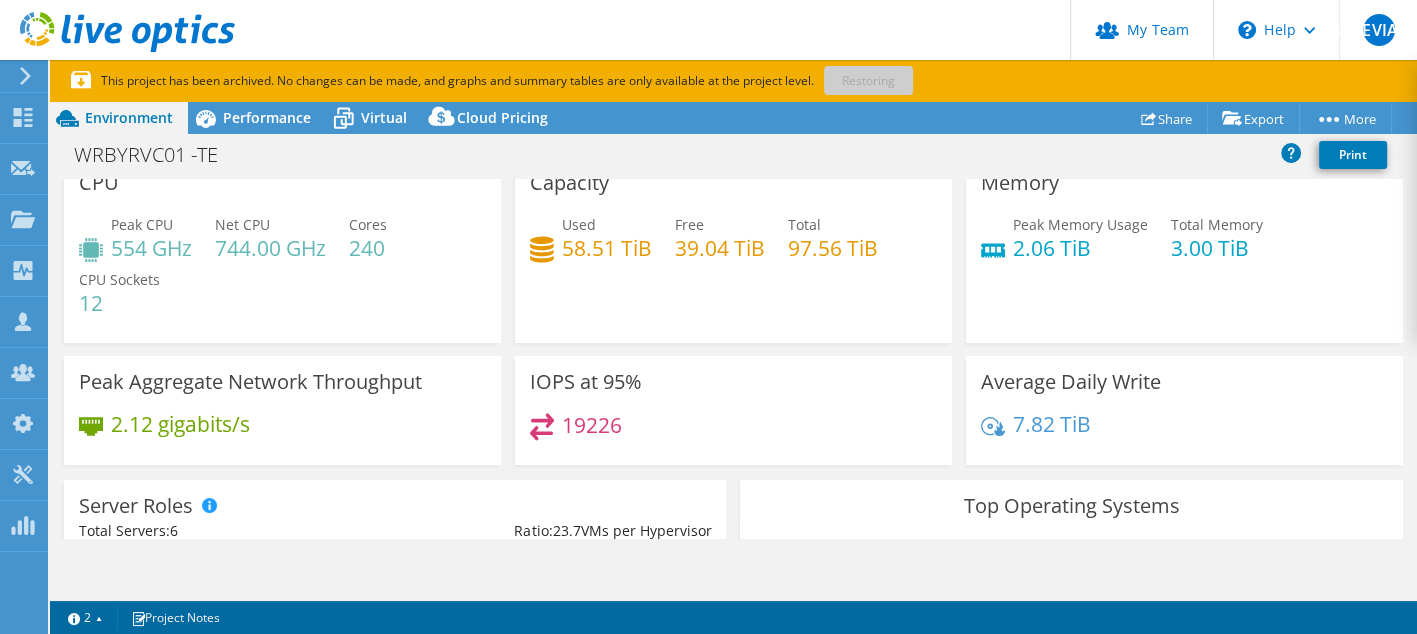 scroll, scrollTop: 13, scrollLeft: 0, axis: vertical 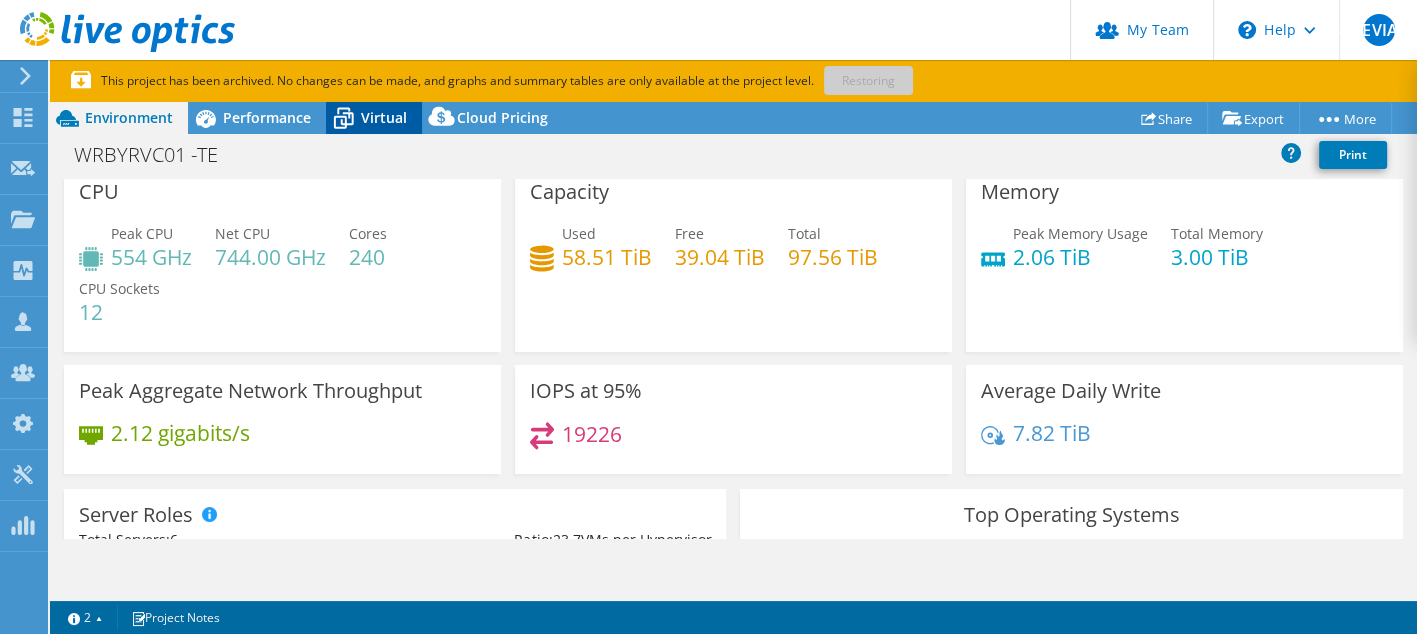 click on "Virtual" at bounding box center (384, 117) 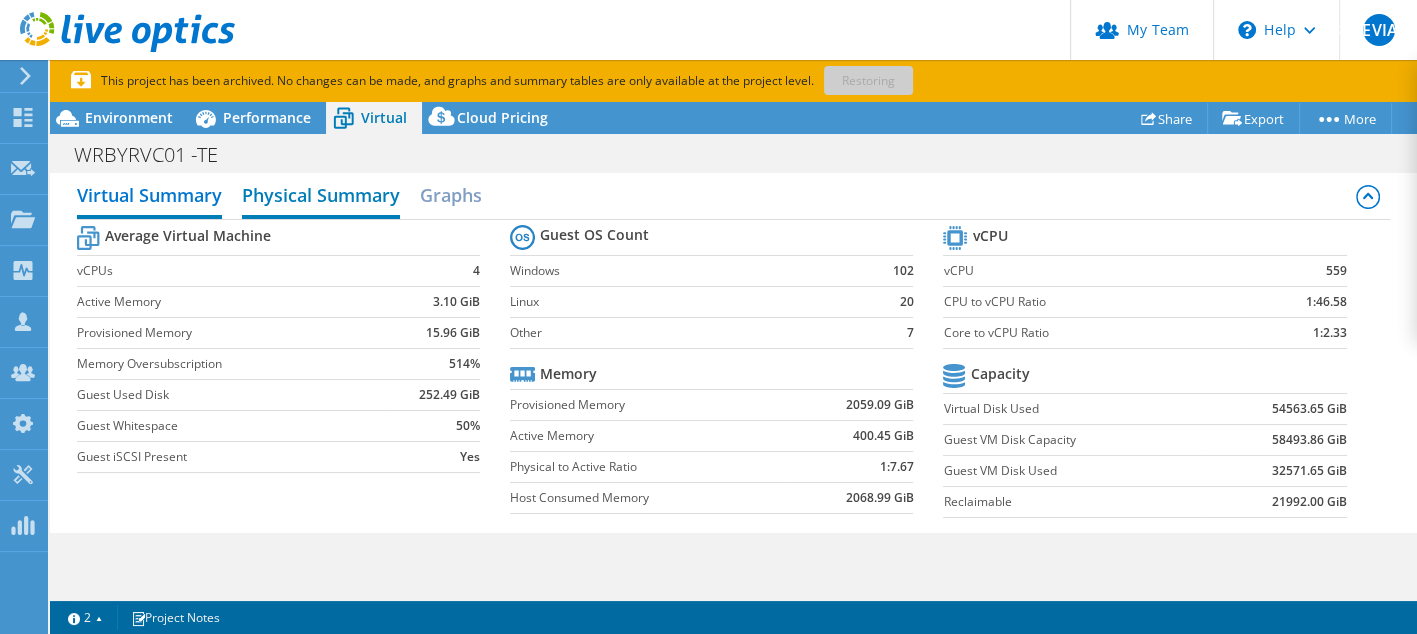 click on "Physical Summary" at bounding box center [321, 197] 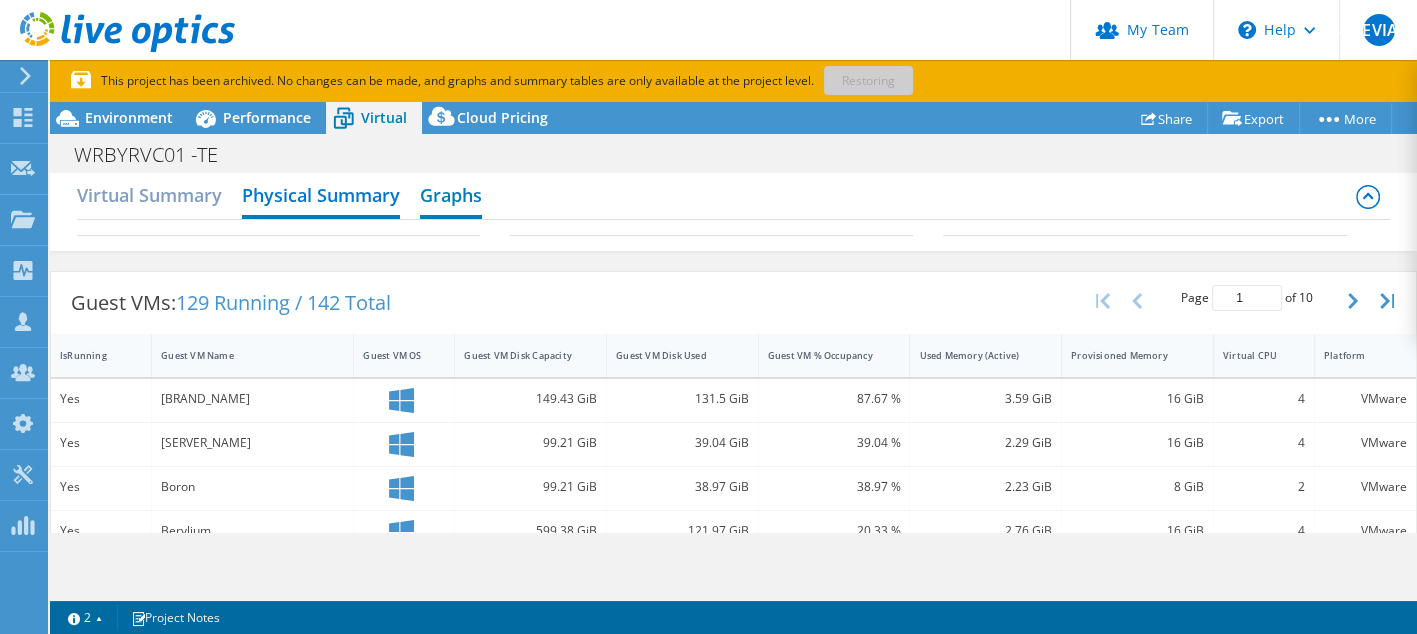 click on "Graphs" at bounding box center (451, 197) 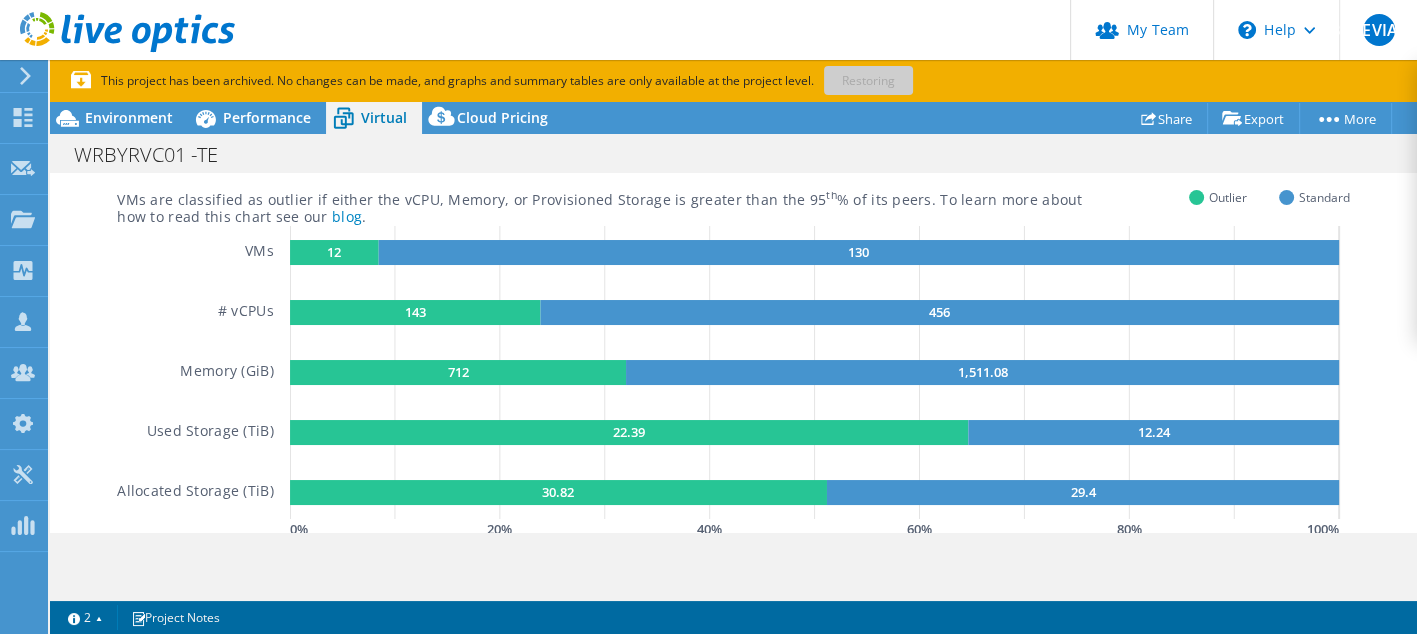 scroll, scrollTop: 0, scrollLeft: 0, axis: both 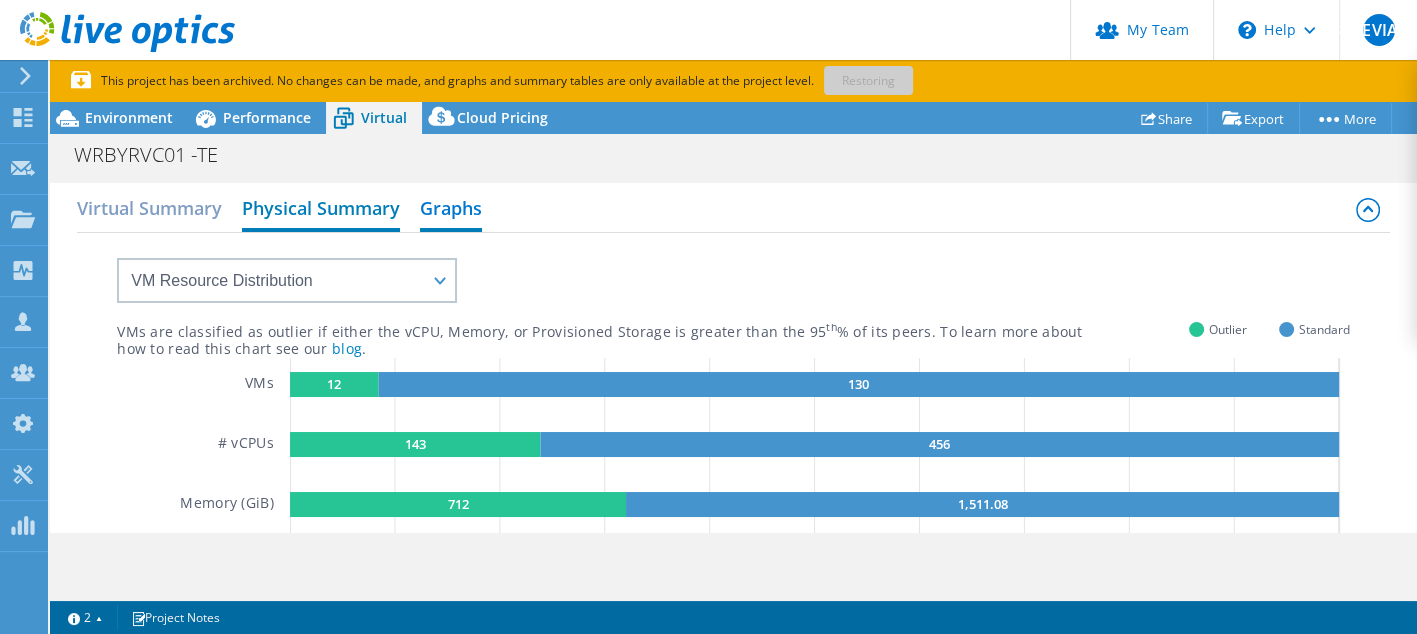 click on "Physical Summary" at bounding box center (321, 210) 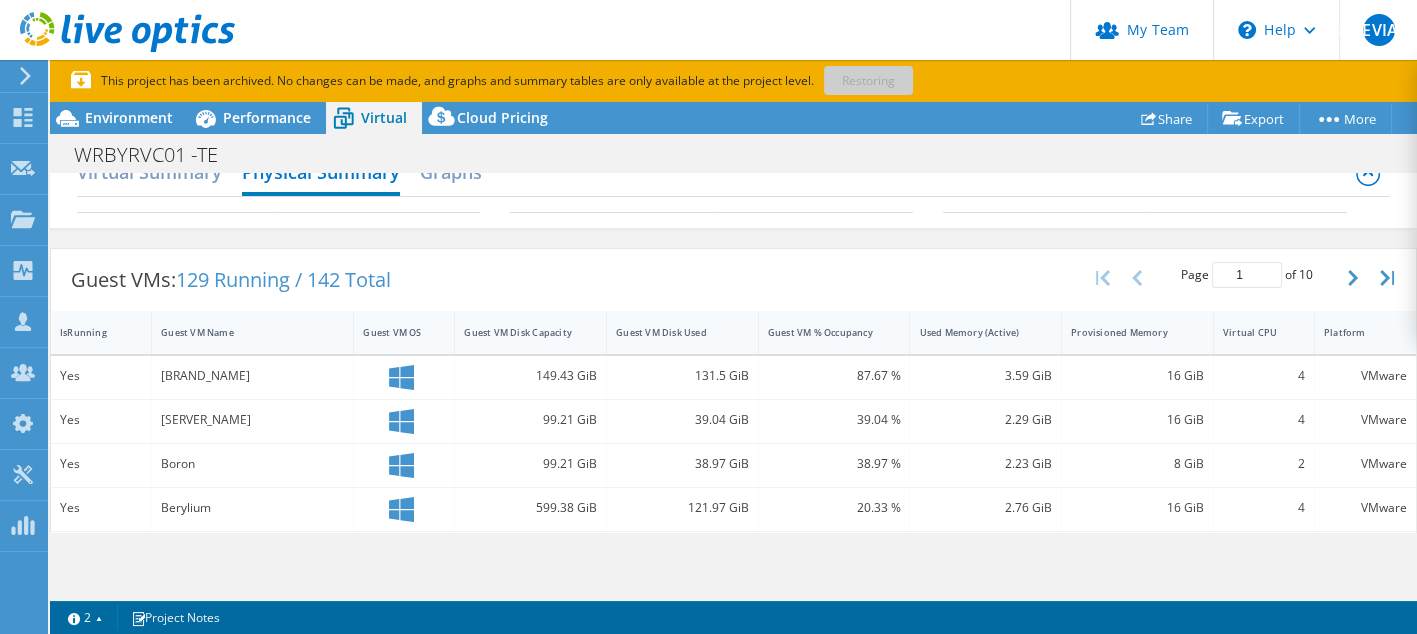 scroll, scrollTop: 0, scrollLeft: 0, axis: both 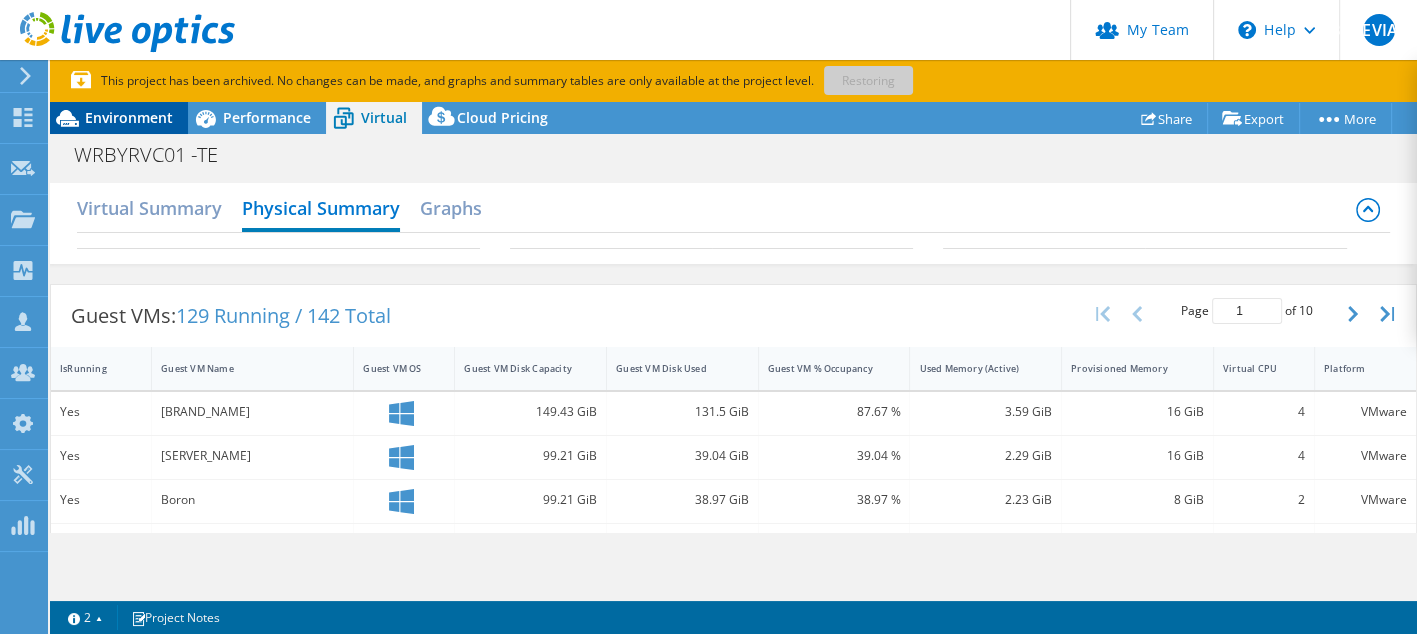 click on "Environment" at bounding box center (129, 117) 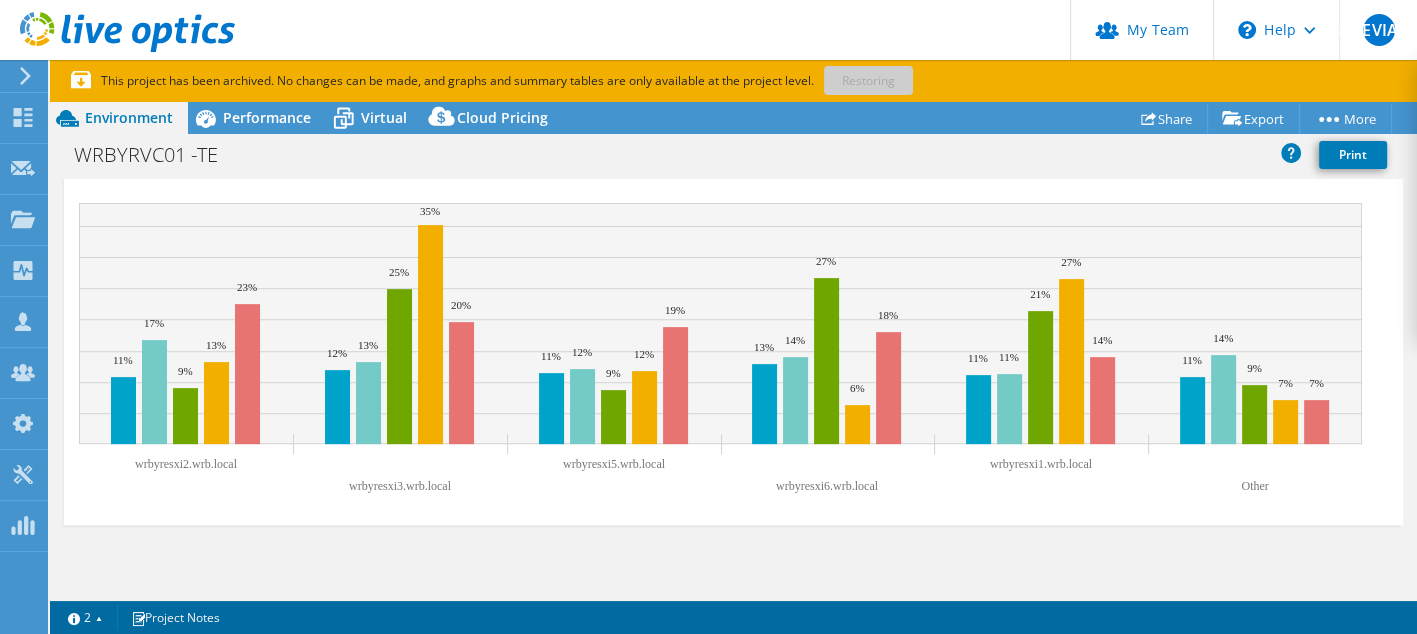scroll, scrollTop: 861, scrollLeft: 0, axis: vertical 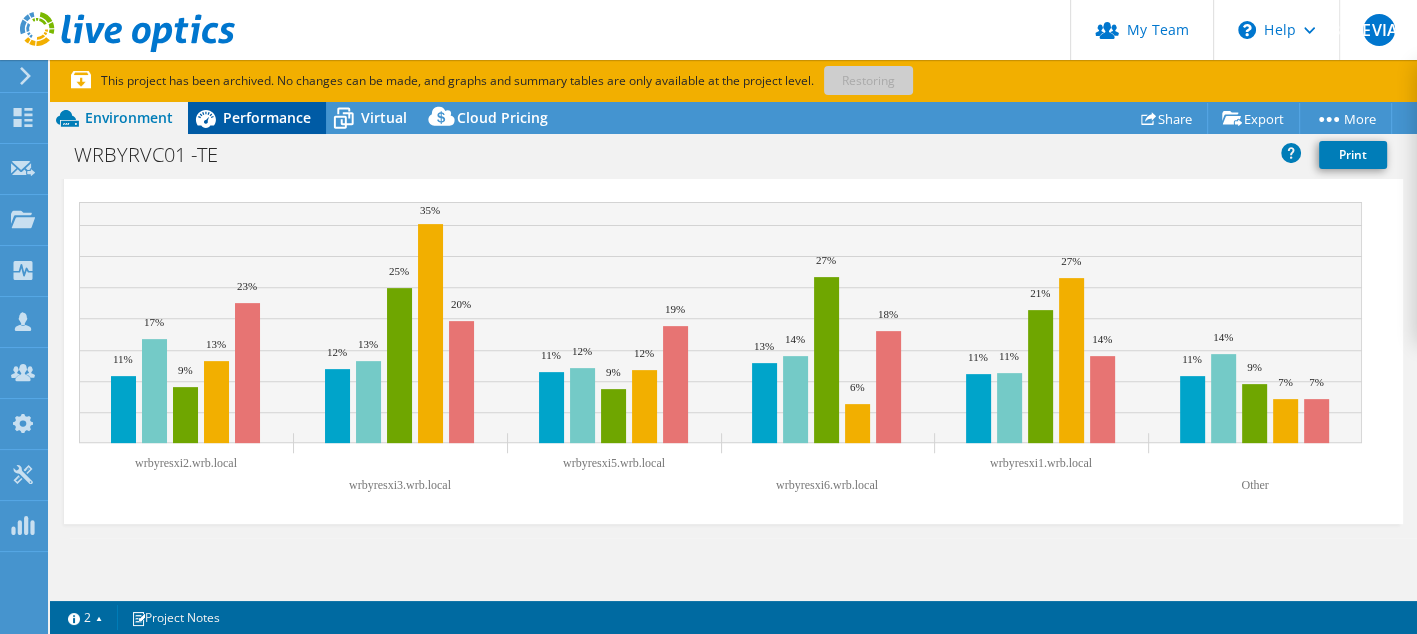 click on "Performance" at bounding box center [267, 117] 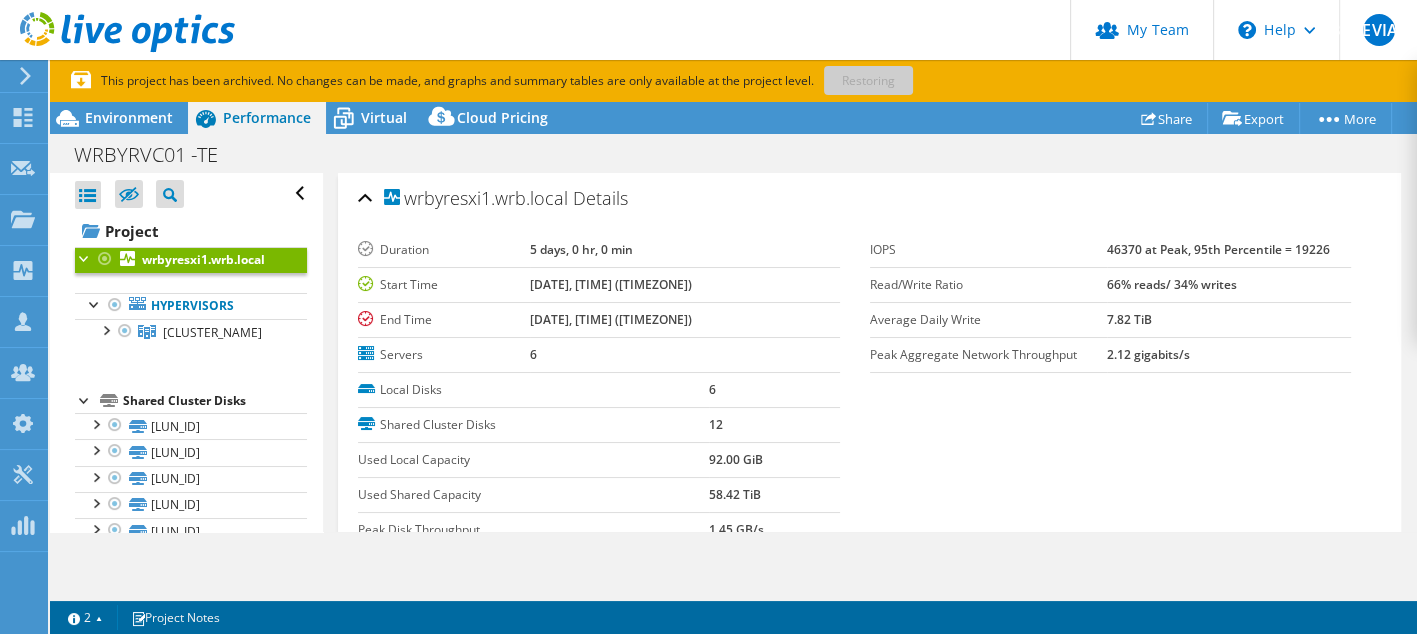 scroll, scrollTop: 0, scrollLeft: 0, axis: both 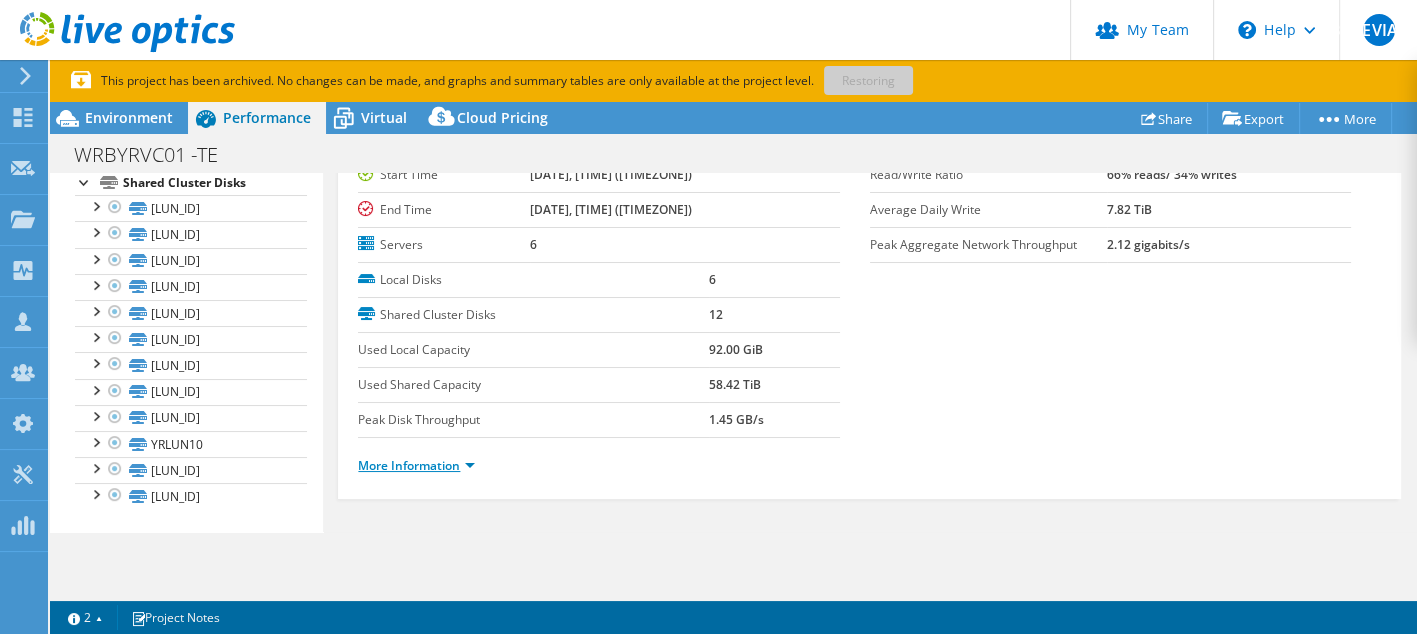 click on "More Information" at bounding box center [416, 465] 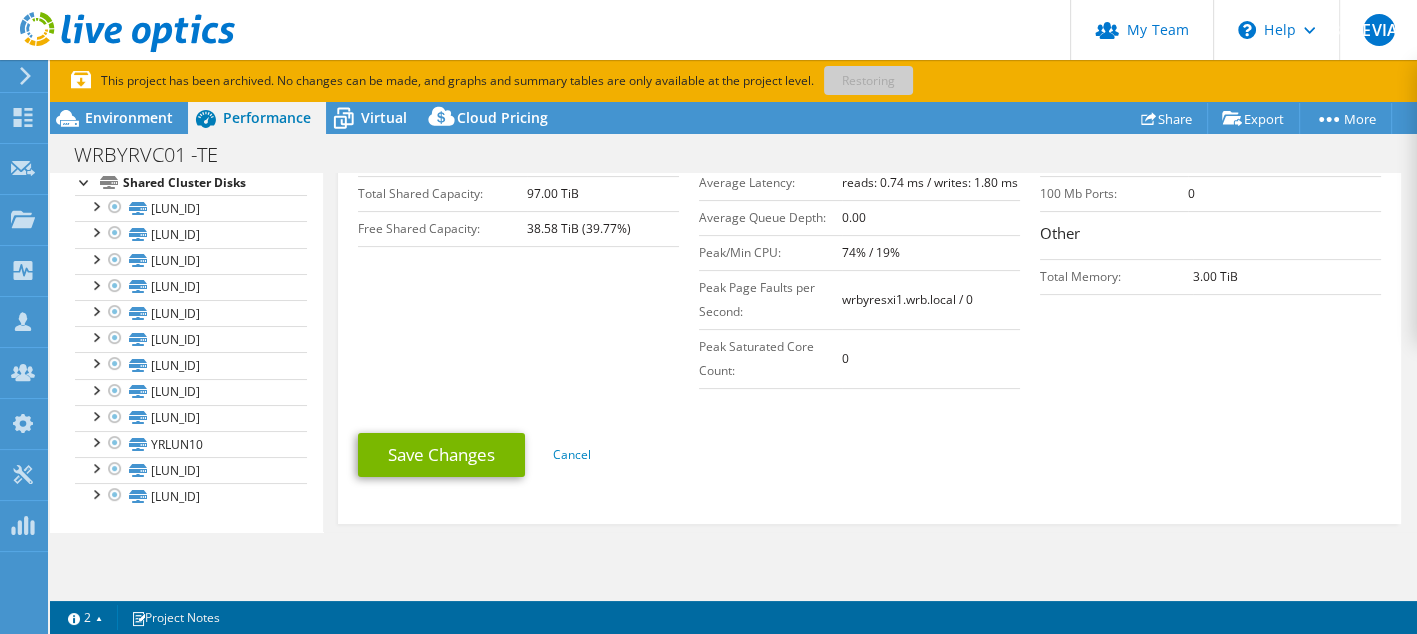 scroll, scrollTop: 672, scrollLeft: 0, axis: vertical 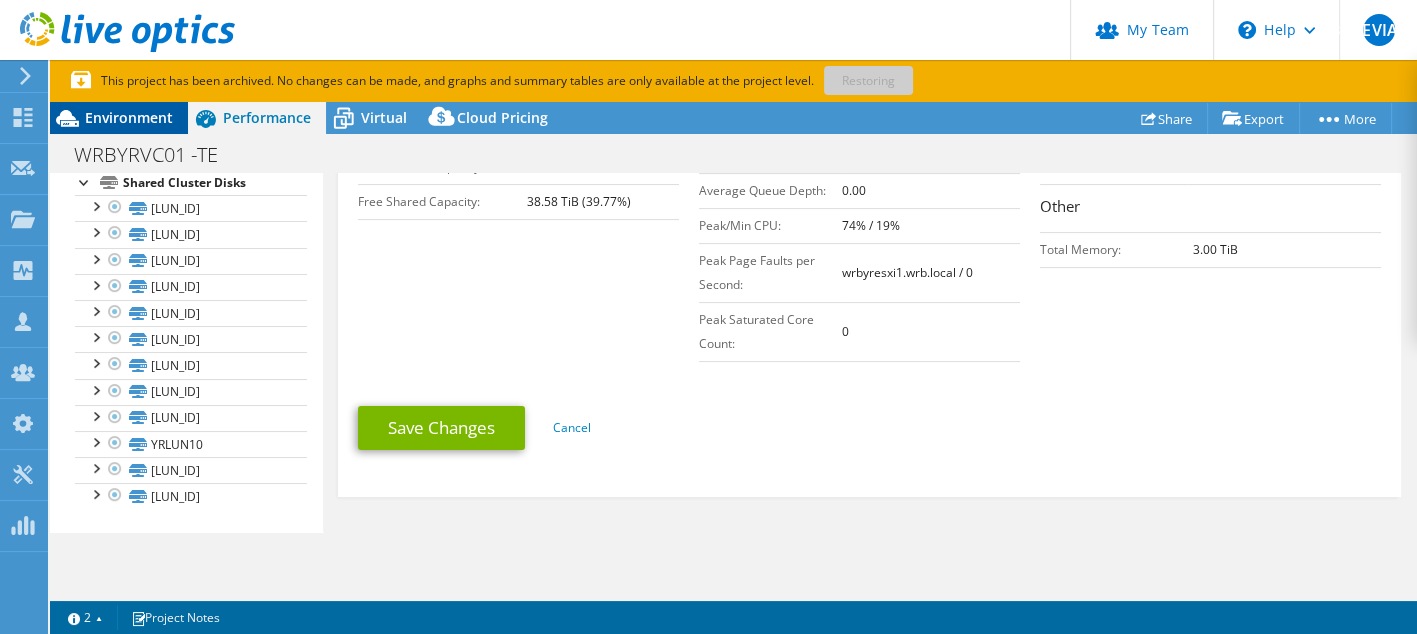 click on "Environment" at bounding box center [129, 117] 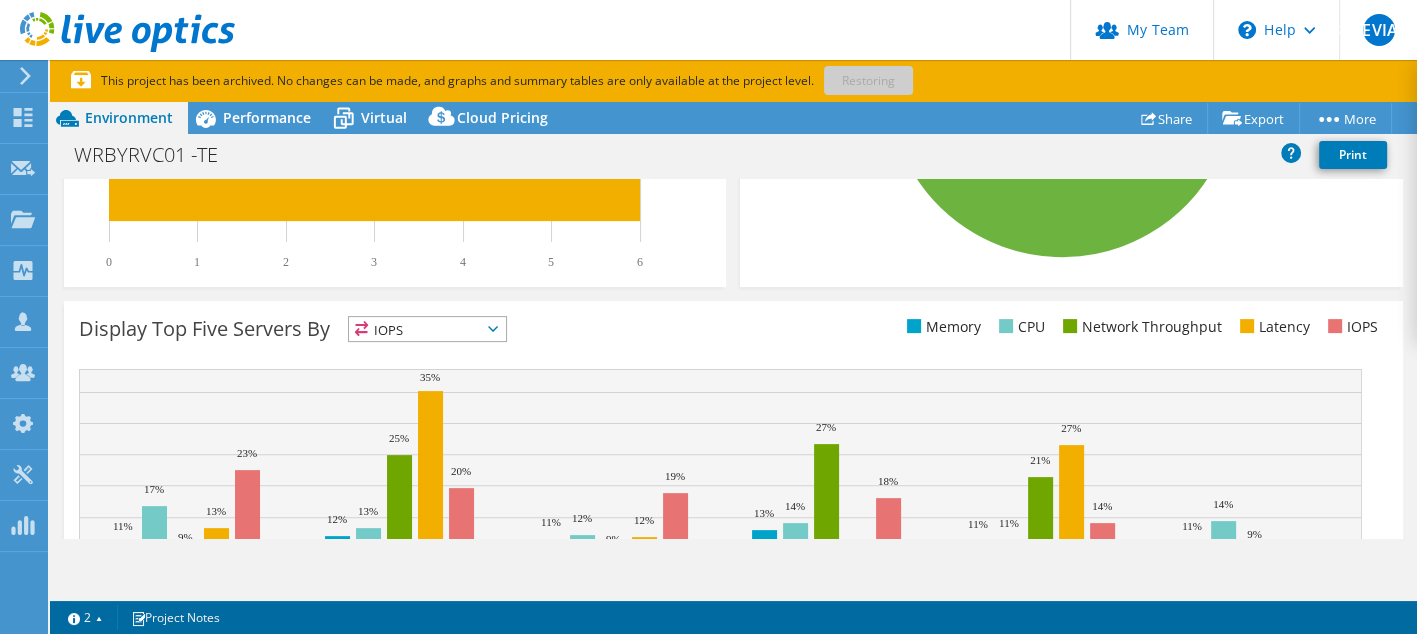 scroll, scrollTop: 691, scrollLeft: 0, axis: vertical 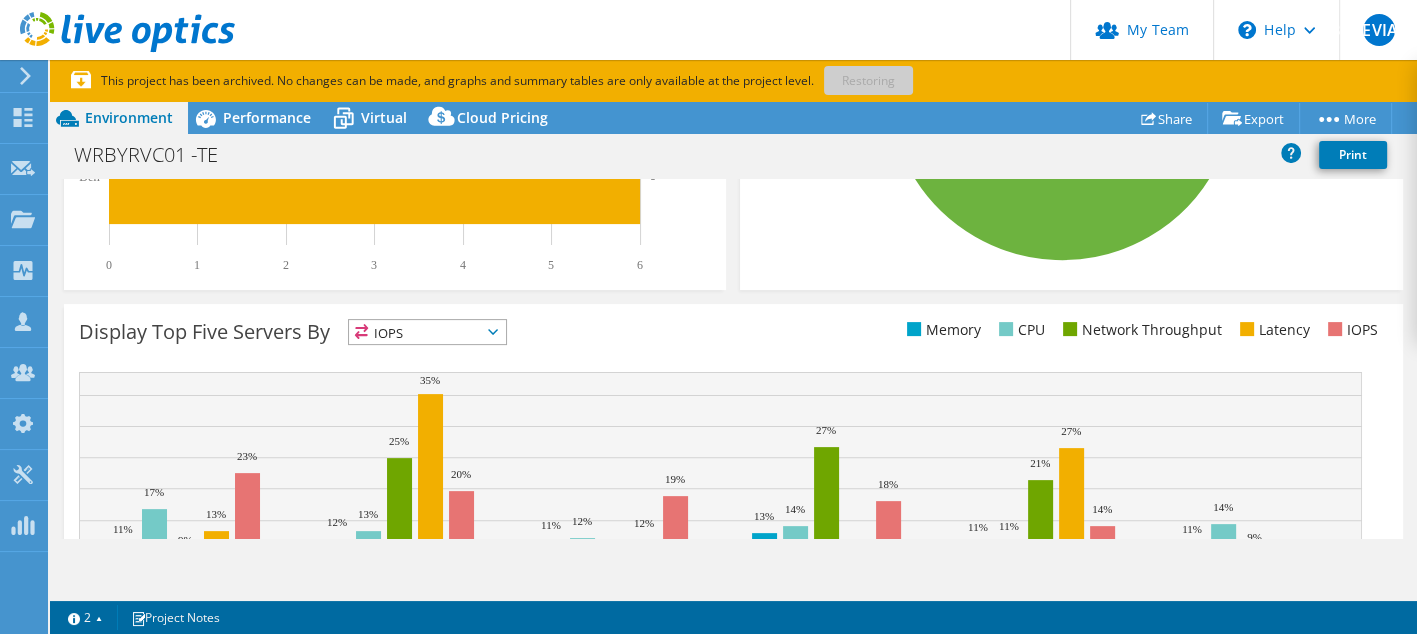 click 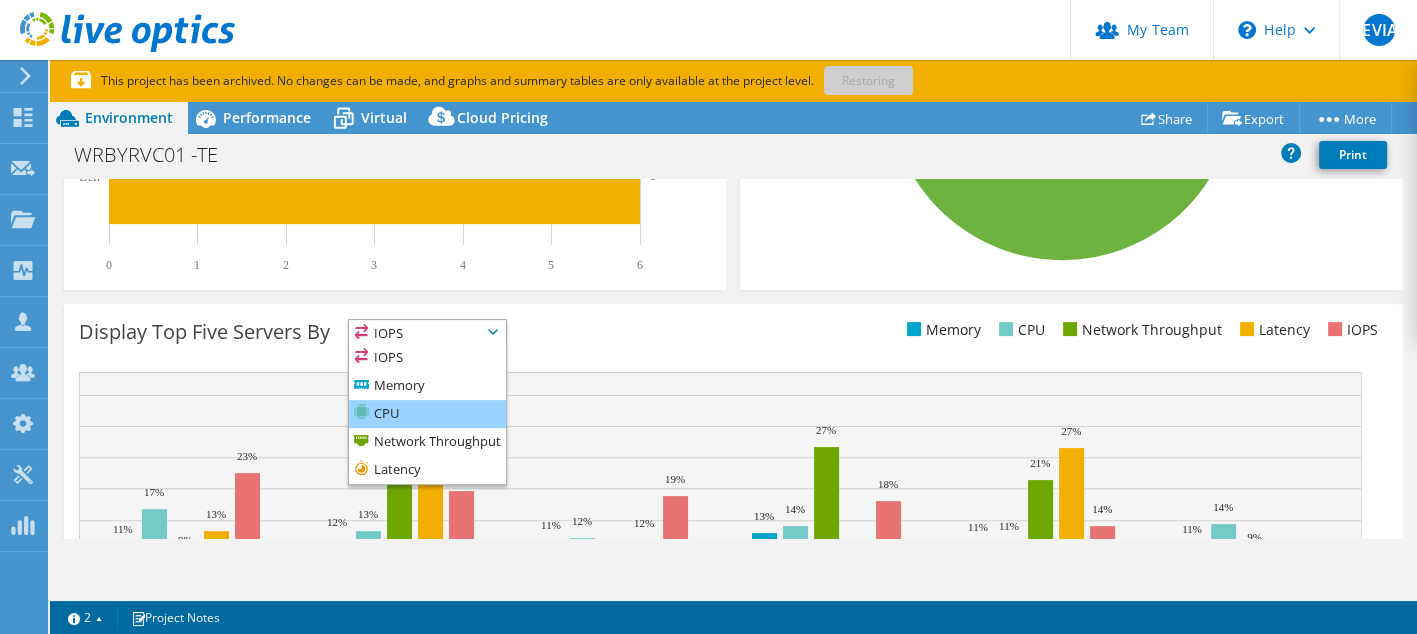 click on "CPU" at bounding box center [427, 414] 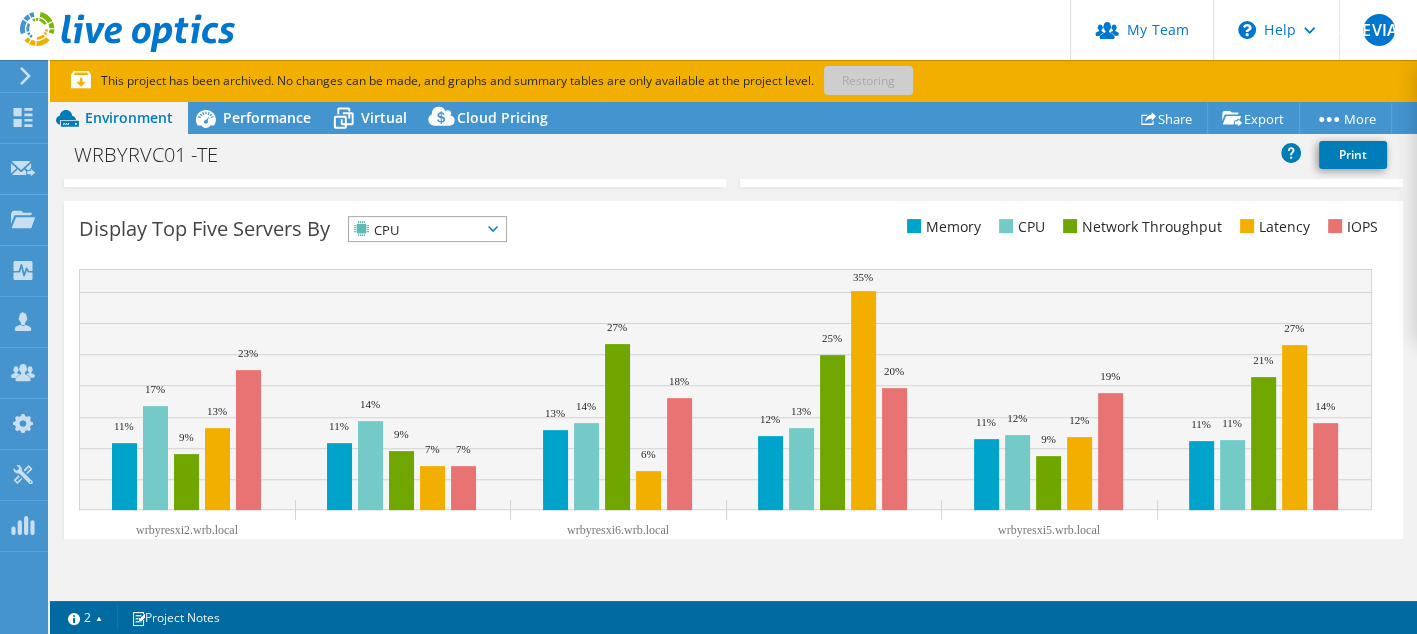 scroll, scrollTop: 793, scrollLeft: 0, axis: vertical 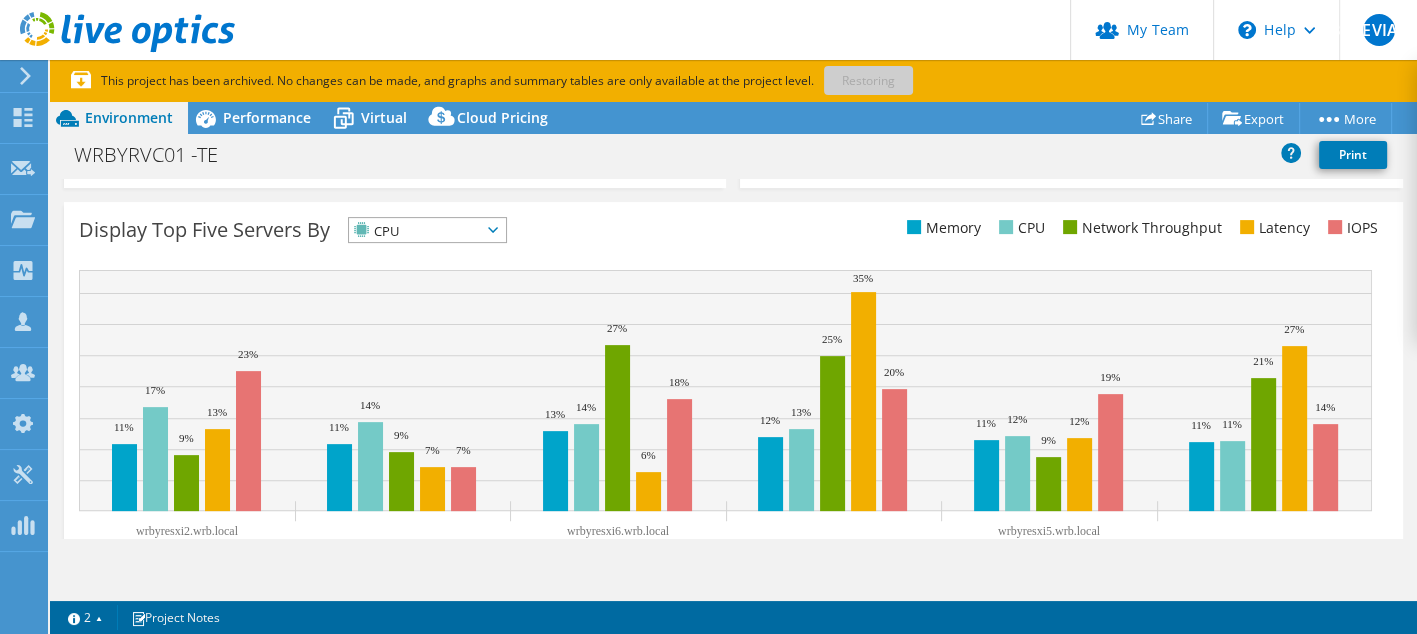 click 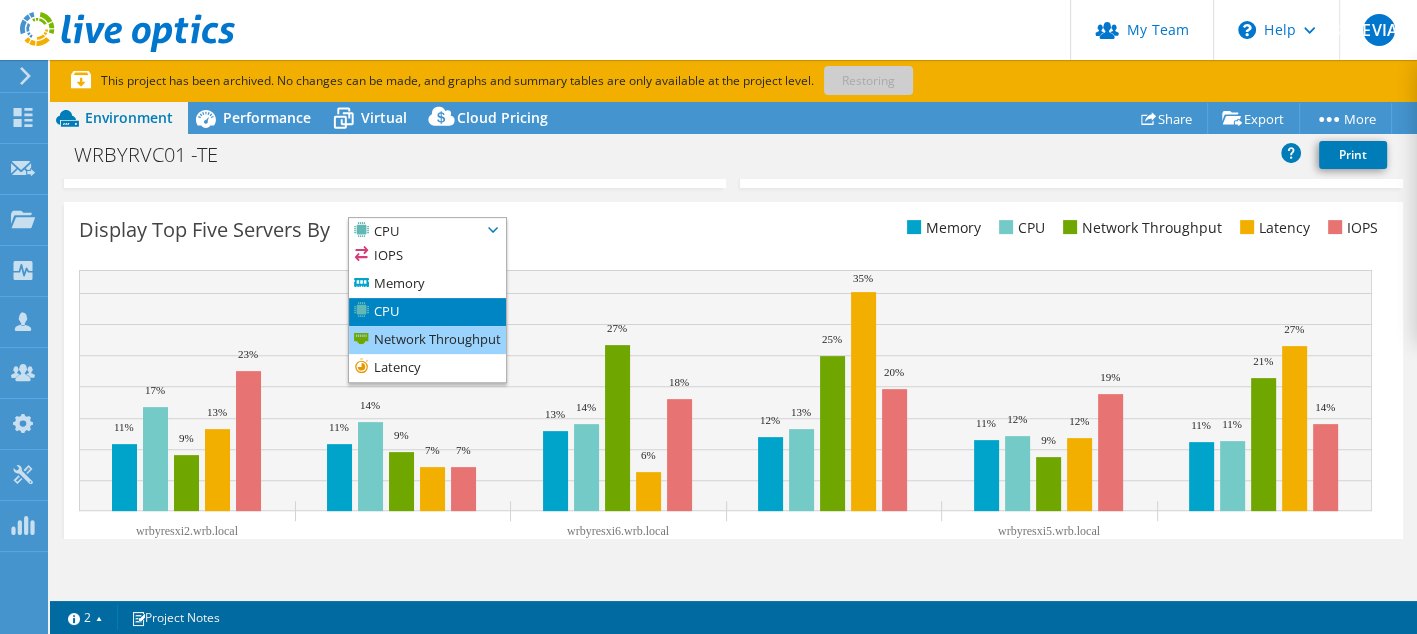 click on "Network Throughput" at bounding box center [427, 340] 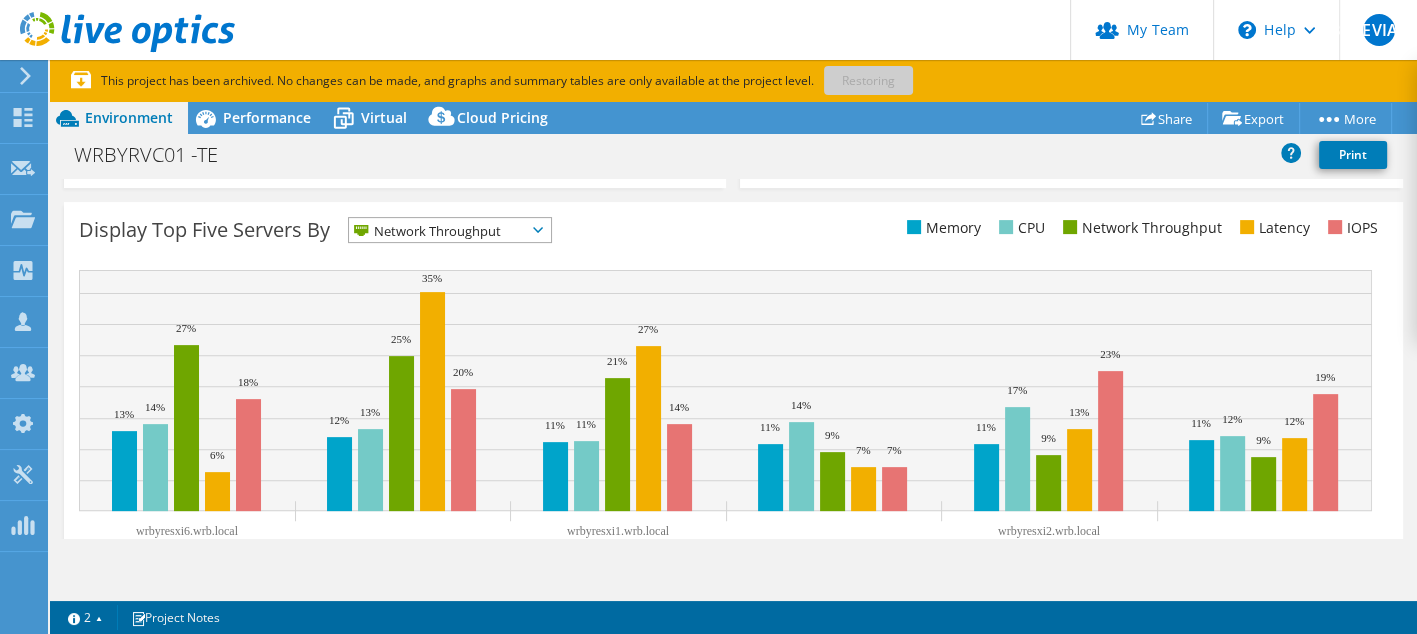 click on "Network Throughput" at bounding box center [450, 230] 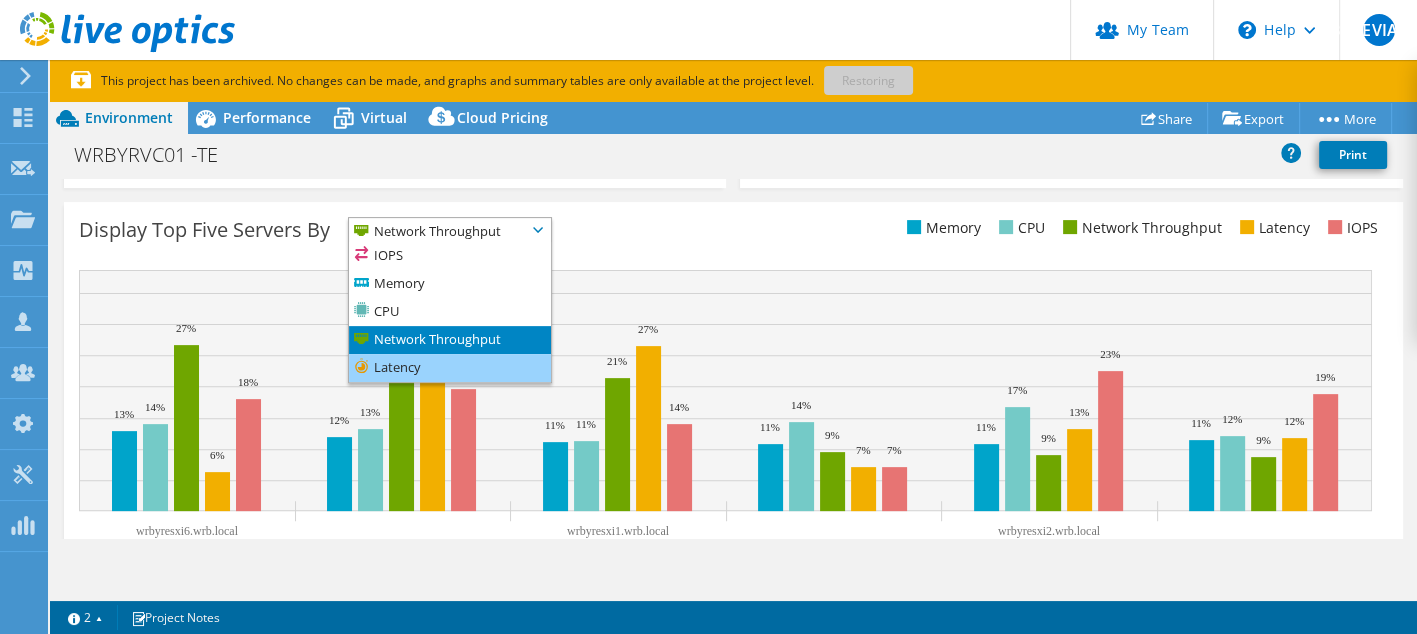 click on "Latency" at bounding box center (450, 368) 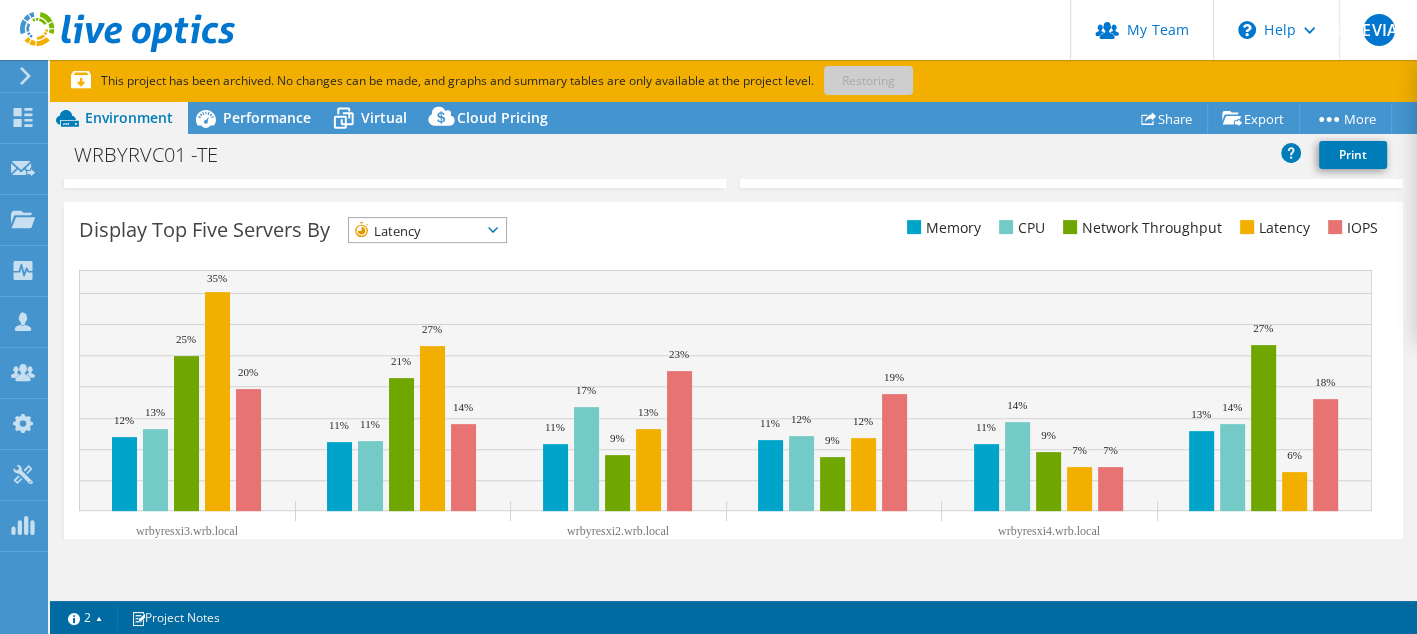 click 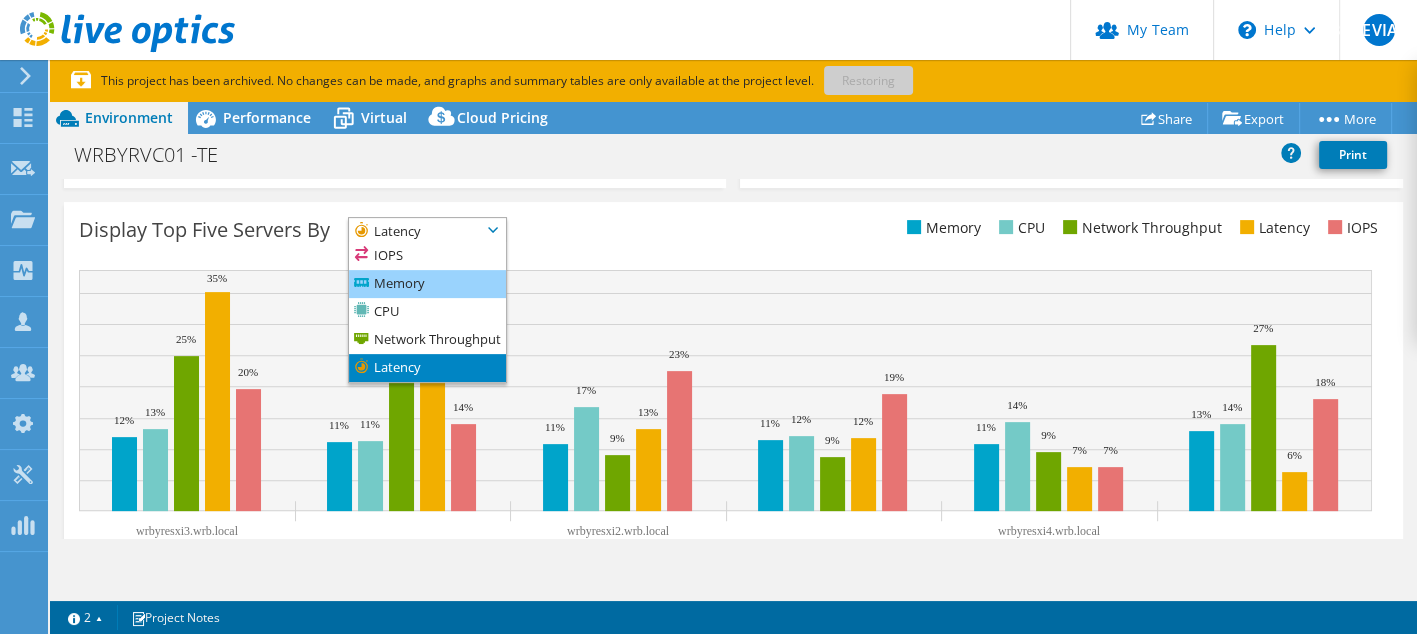 click on "Memory" at bounding box center [427, 284] 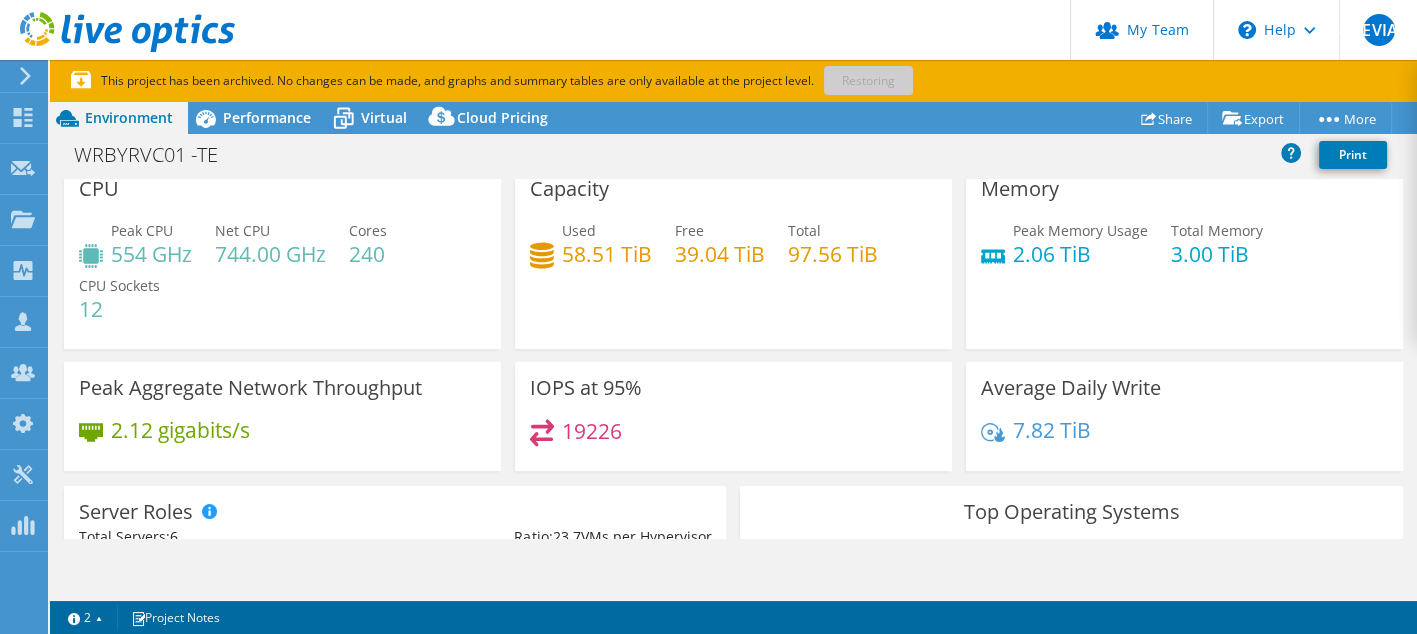 scroll, scrollTop: 0, scrollLeft: 0, axis: both 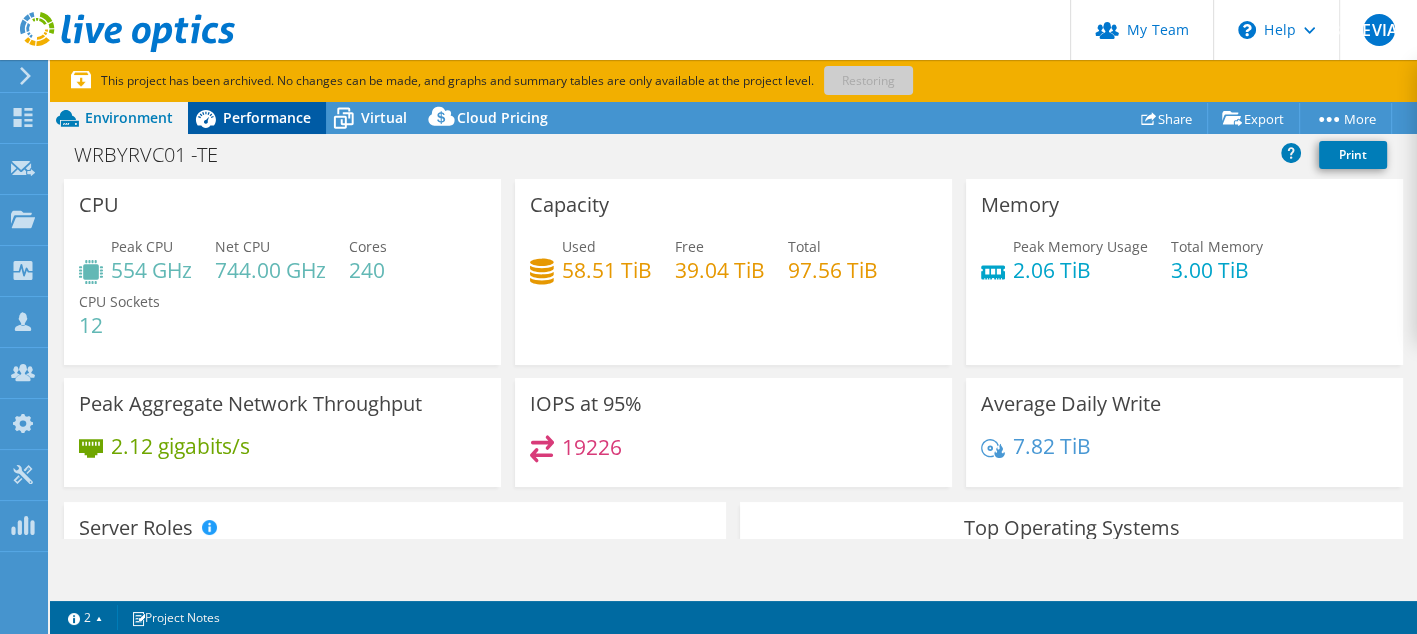 click on "Performance" at bounding box center (267, 117) 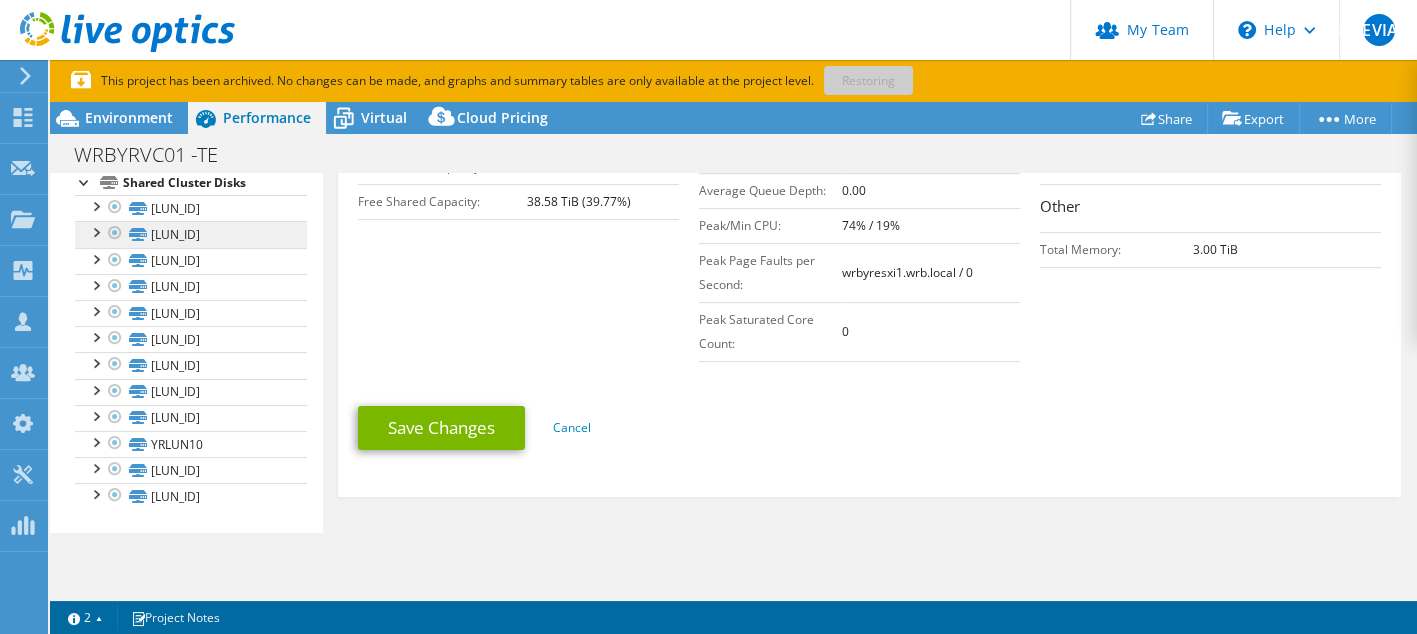 scroll, scrollTop: 0, scrollLeft: 0, axis: both 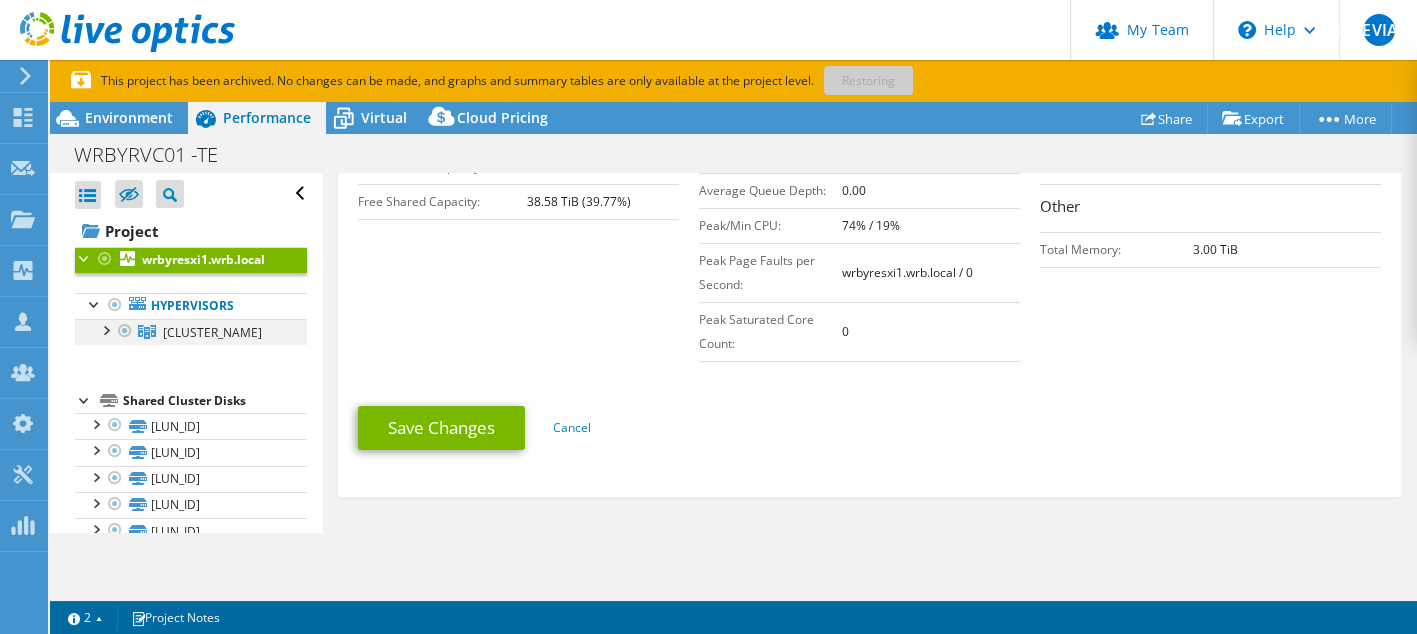 click at bounding box center [105, 329] 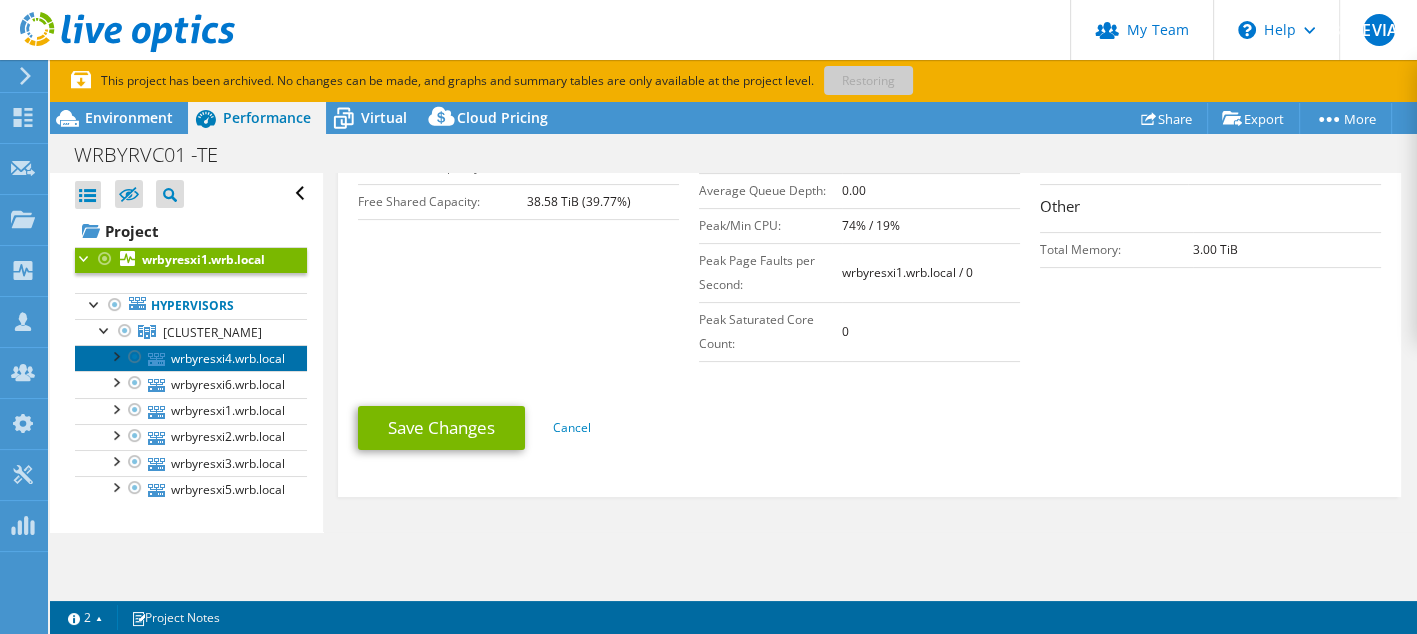 click on "wrbyresxi4.wrb.local" at bounding box center (191, 358) 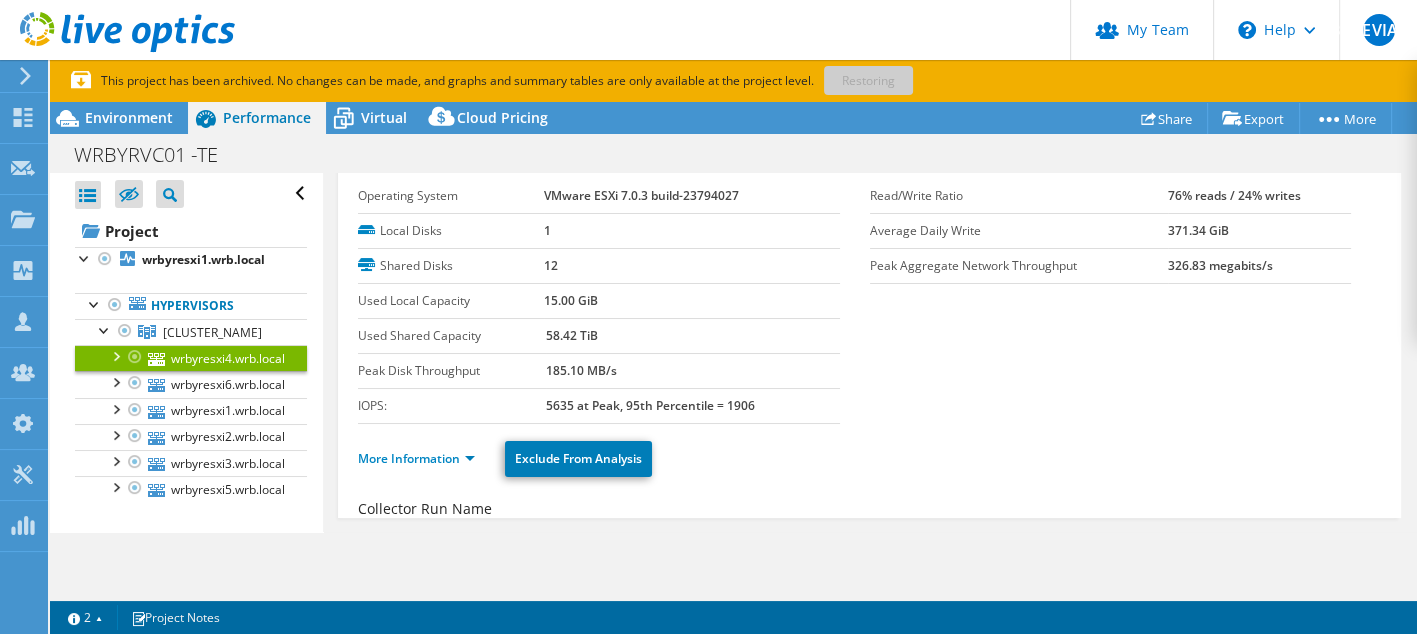 scroll, scrollTop: 41, scrollLeft: 0, axis: vertical 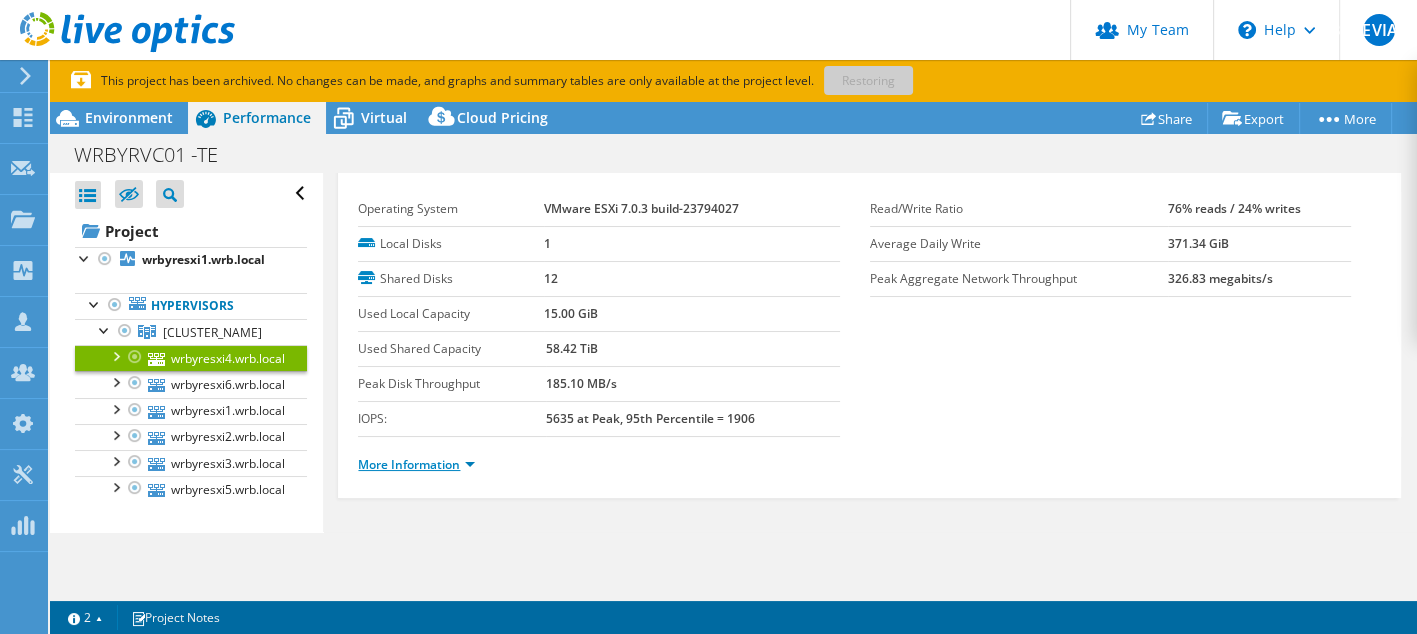click on "More Information" at bounding box center [416, 464] 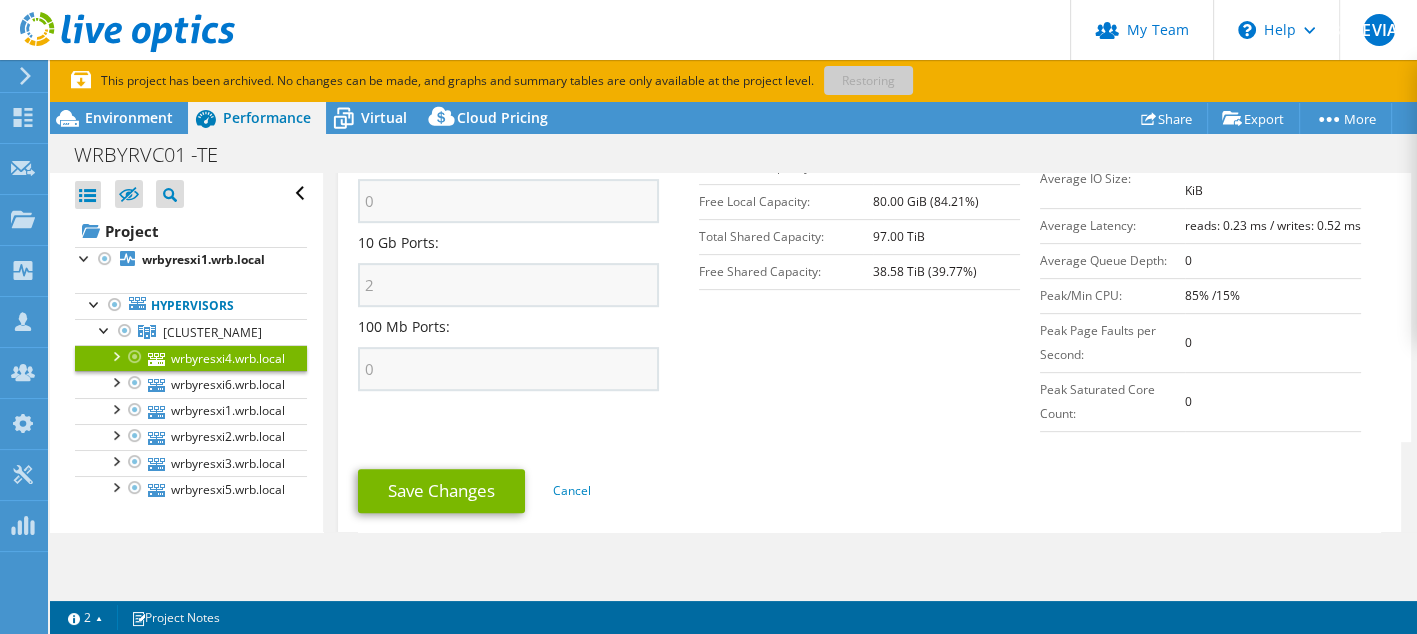 scroll, scrollTop: 1011, scrollLeft: 0, axis: vertical 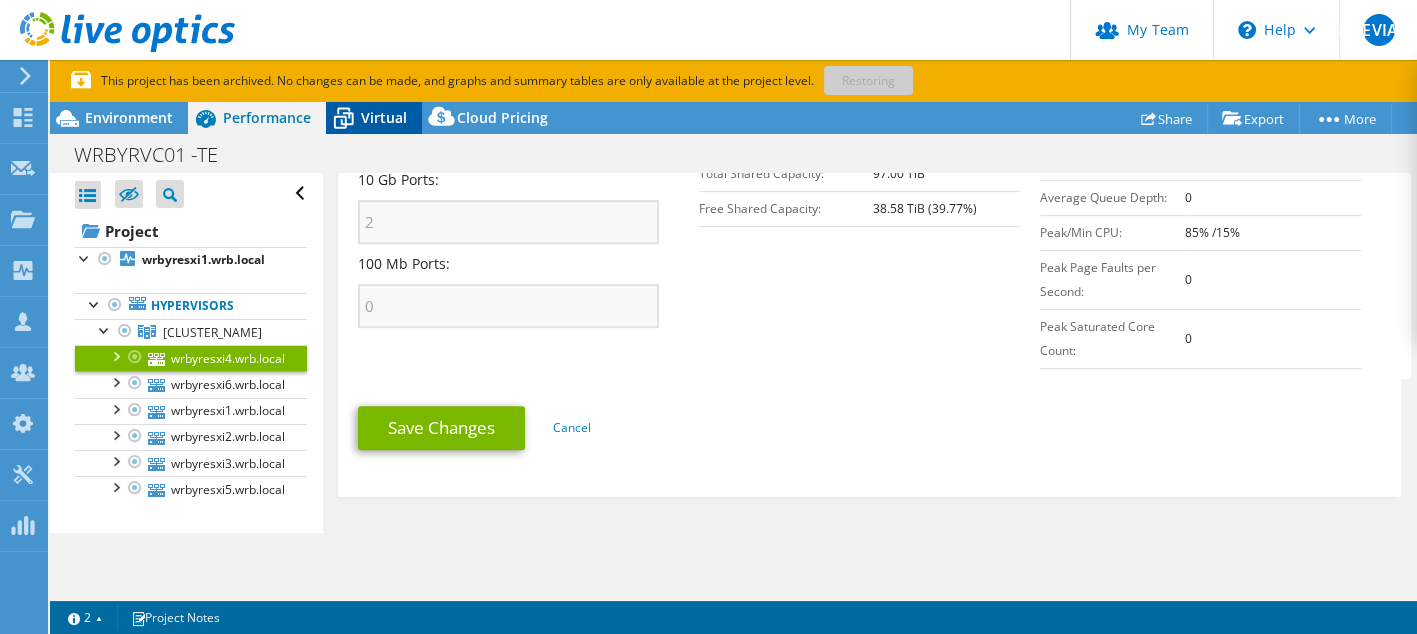 click on "Virtual" at bounding box center (384, 117) 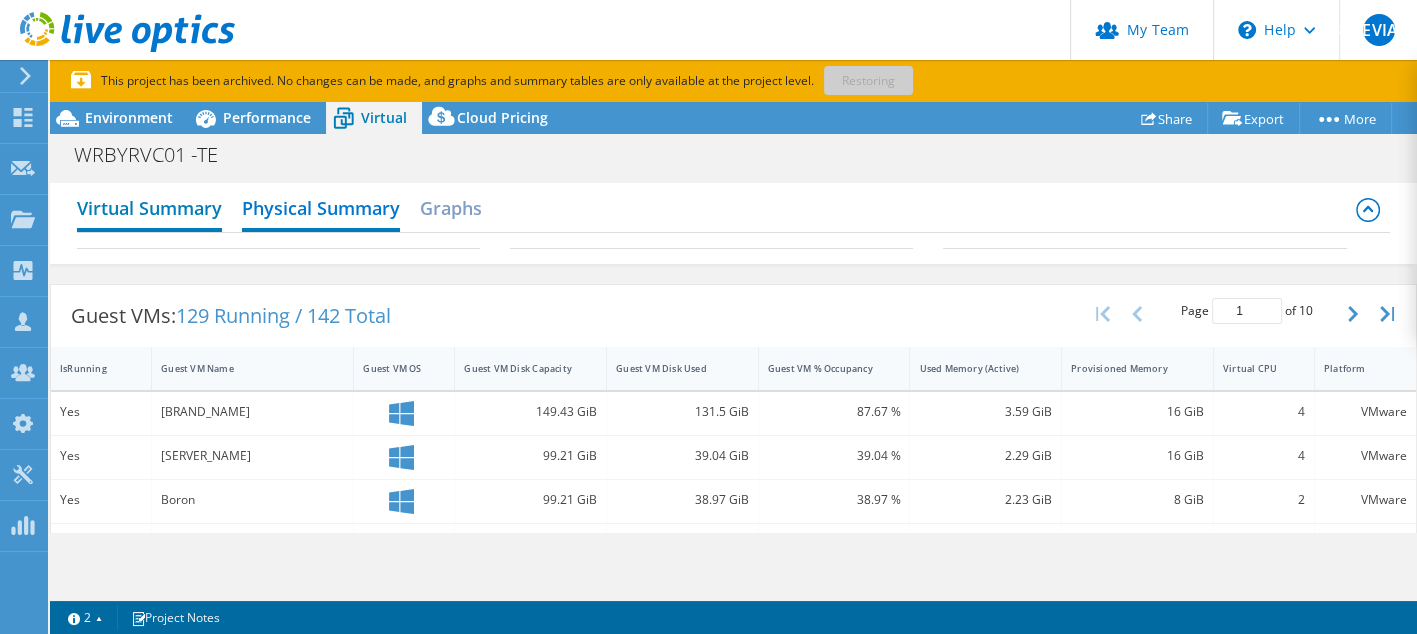 click on "Virtual Summary" at bounding box center (149, 210) 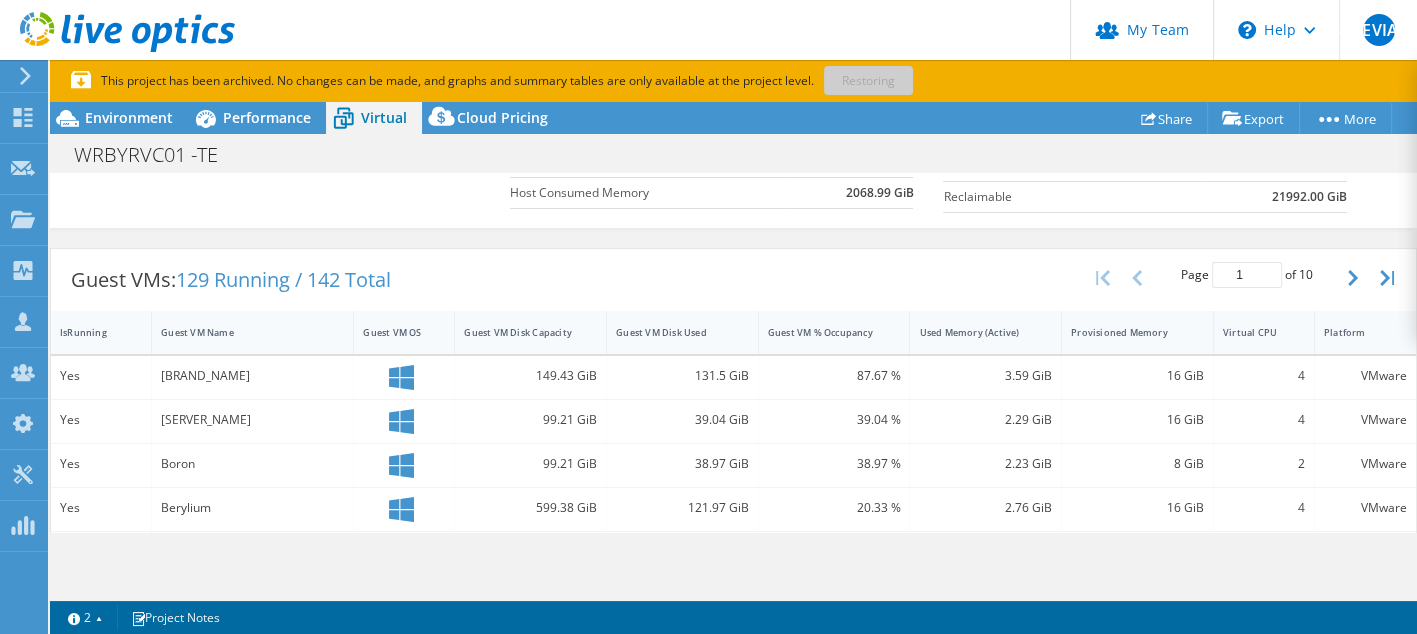 scroll, scrollTop: 0, scrollLeft: 0, axis: both 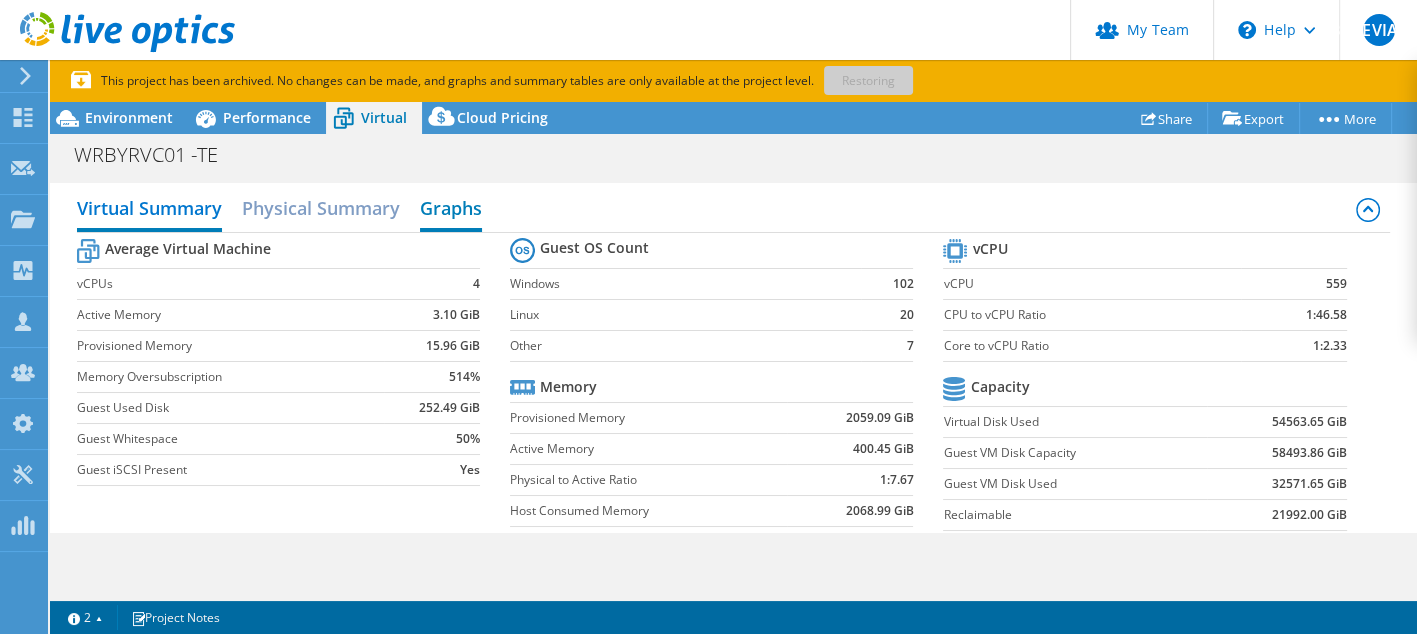 click on "Graphs" at bounding box center [451, 210] 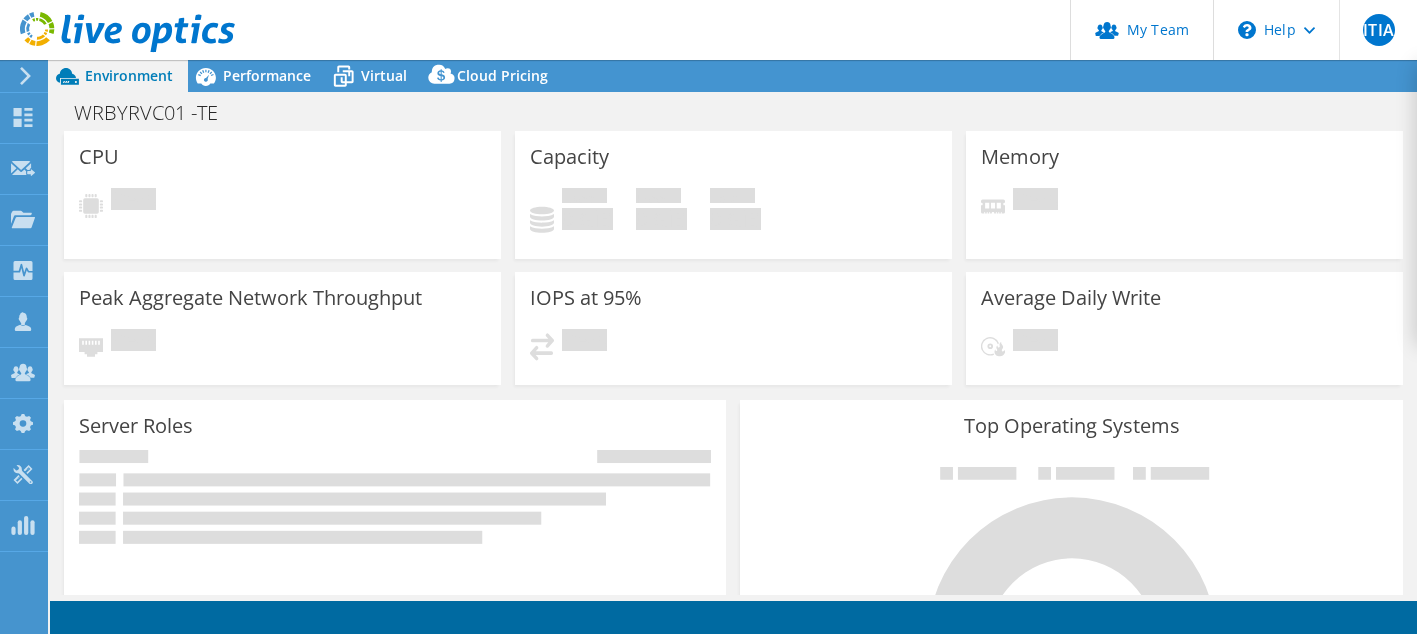 scroll, scrollTop: 0, scrollLeft: 0, axis: both 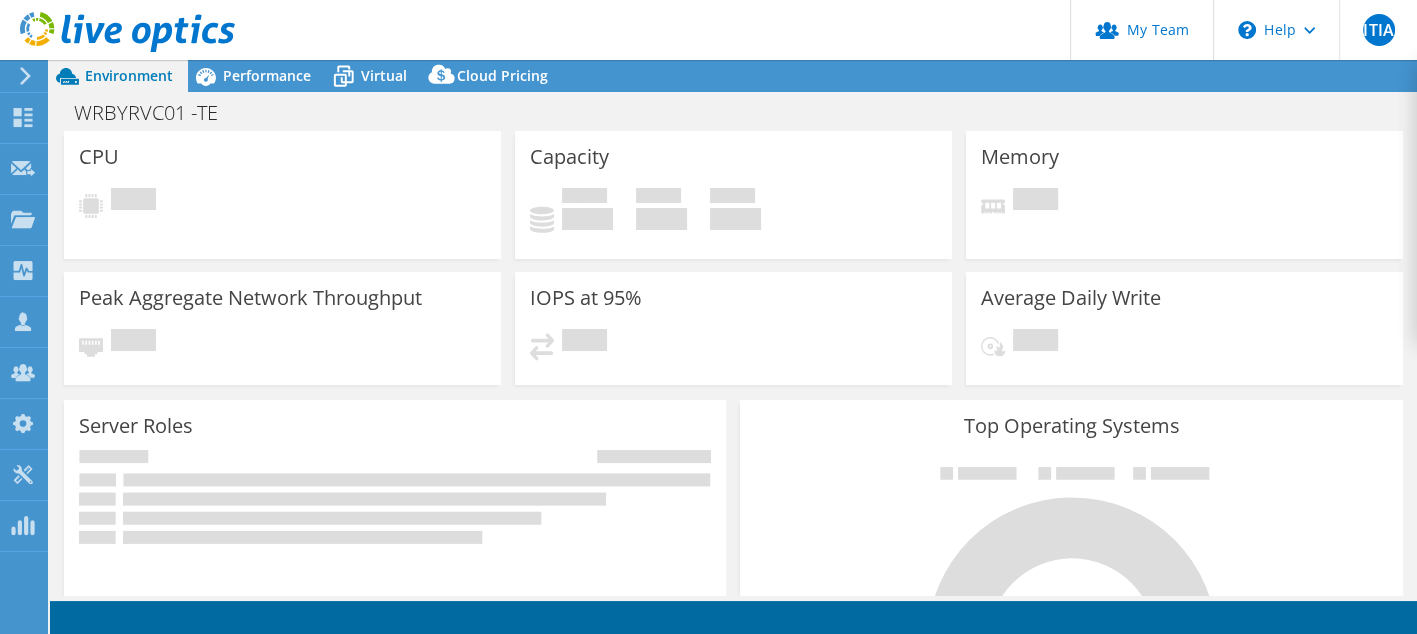 select on "EULondon" 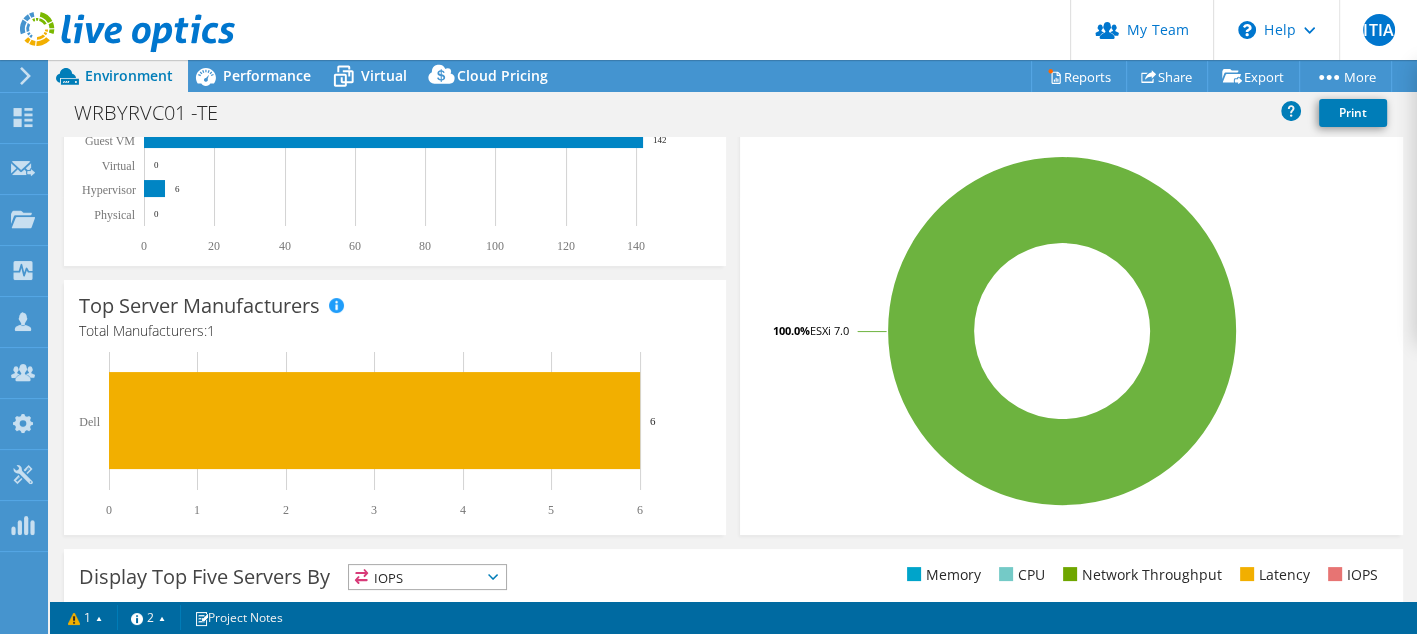 scroll, scrollTop: 402, scrollLeft: 0, axis: vertical 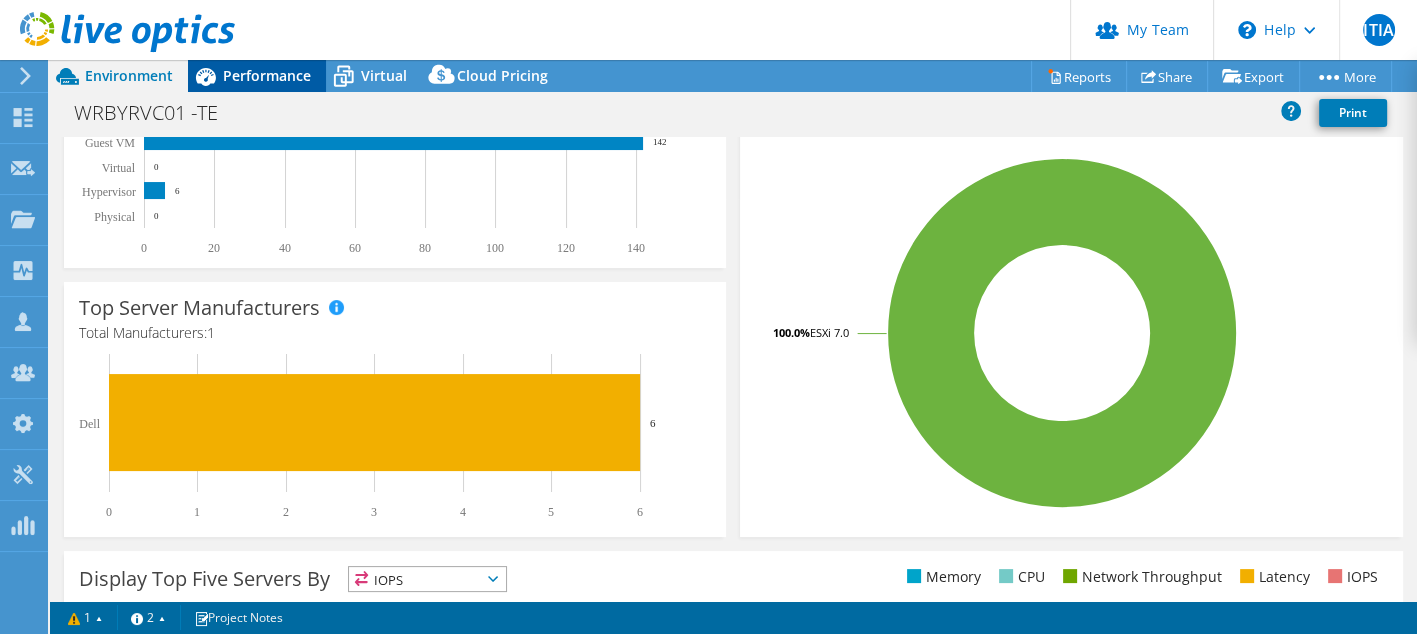 click on "Performance" at bounding box center [267, 75] 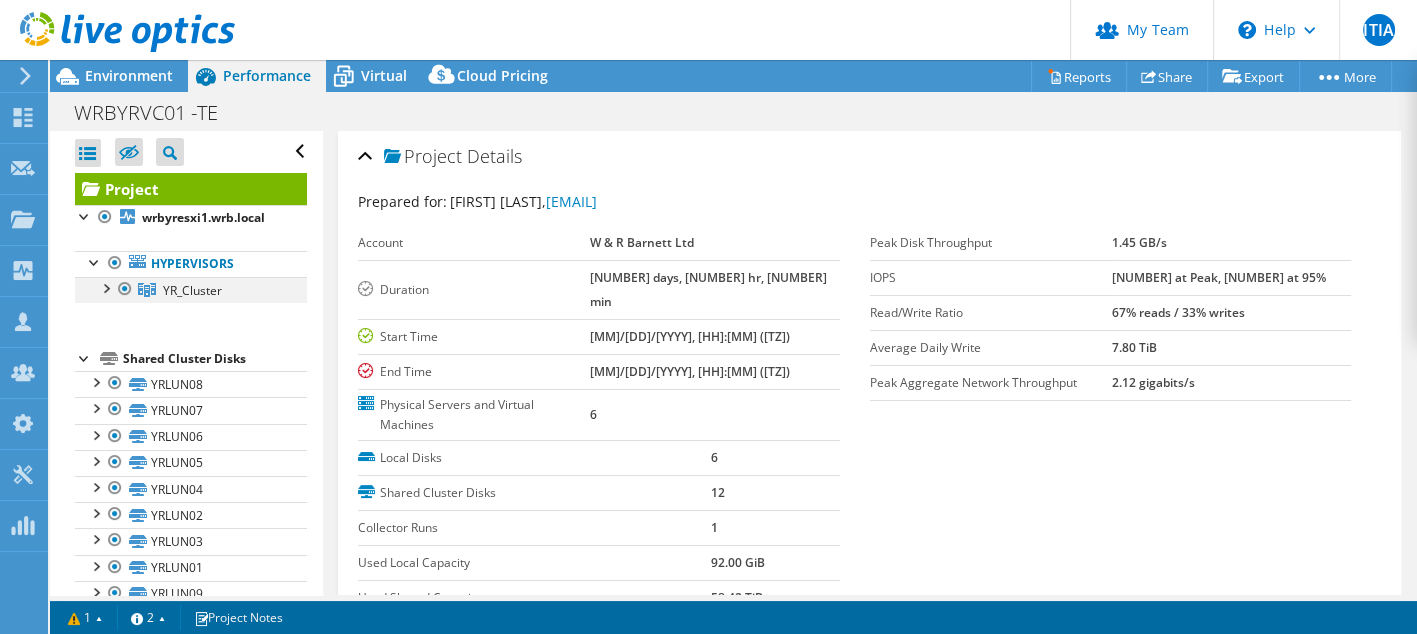 click at bounding box center [105, 287] 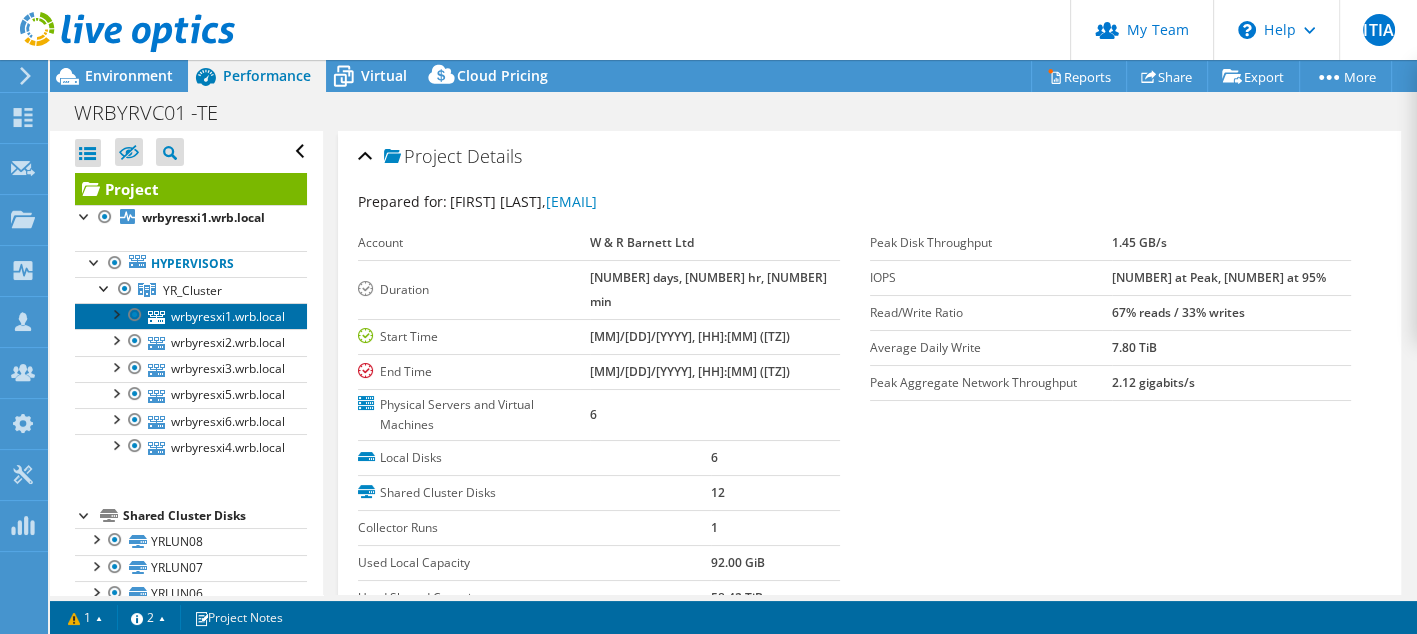 click on "wrbyresxi1.wrb.local" at bounding box center (191, 316) 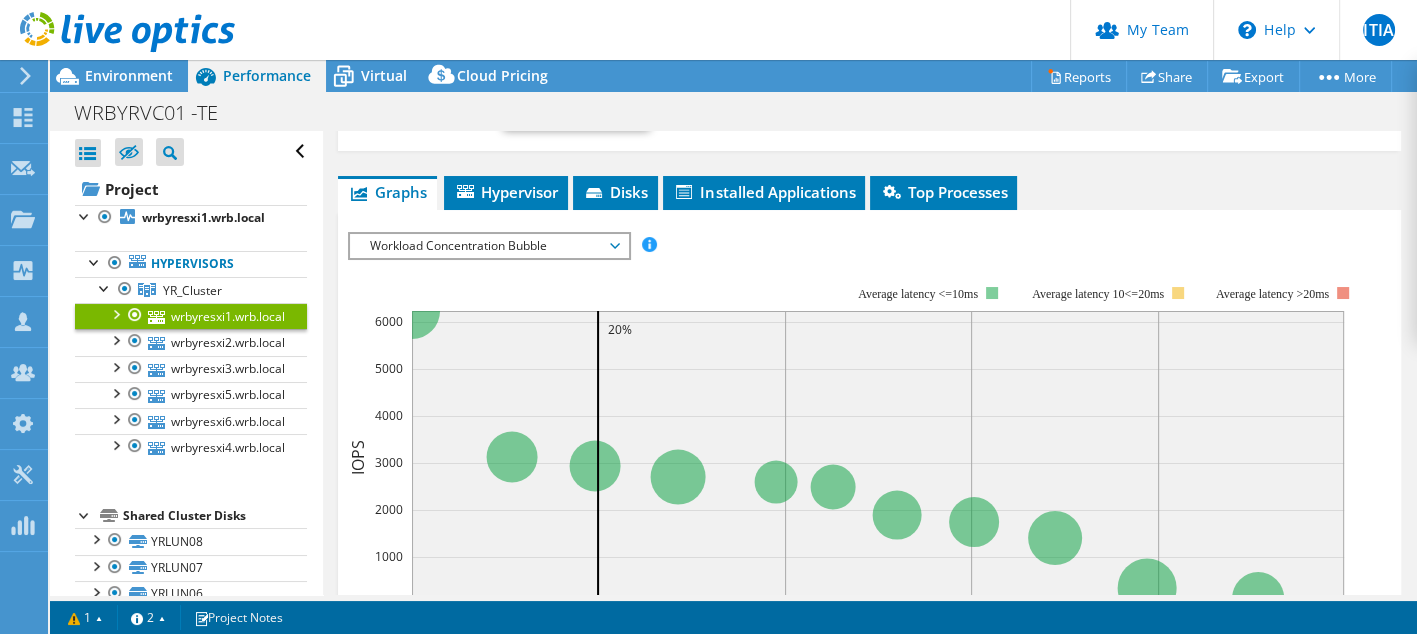 scroll, scrollTop: 361, scrollLeft: 0, axis: vertical 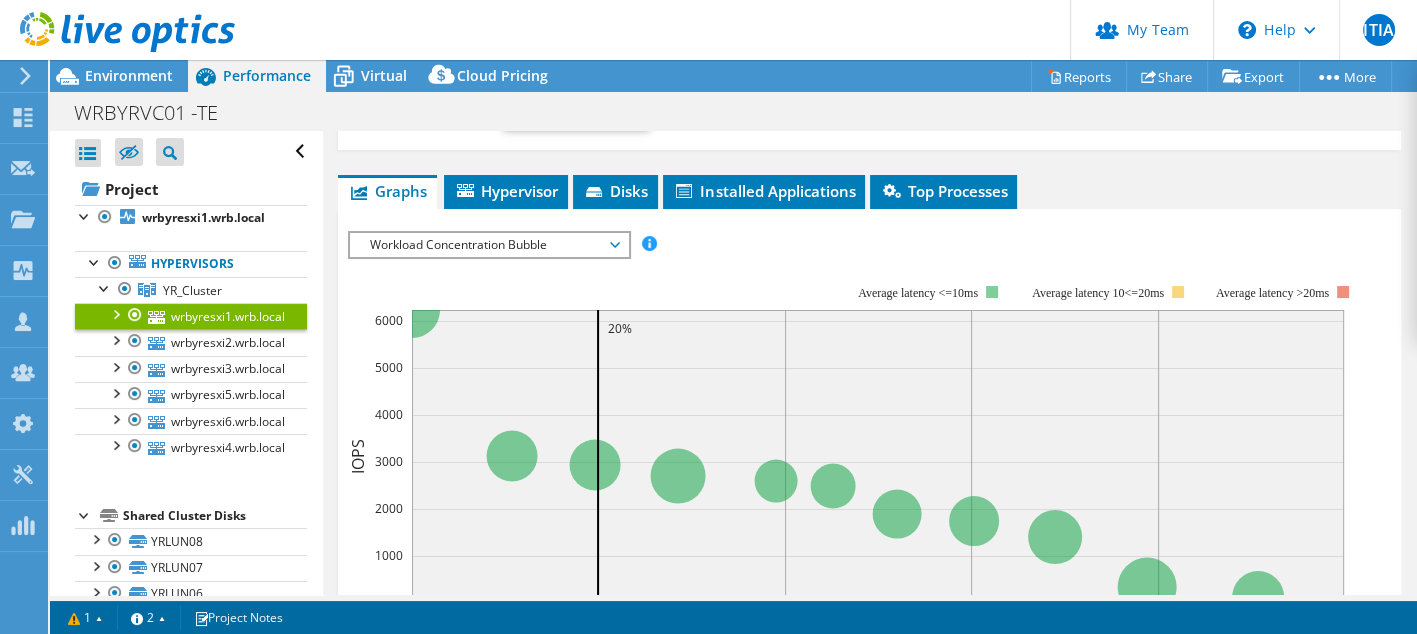 click on "Workload Concentration Bubble" at bounding box center (488, 245) 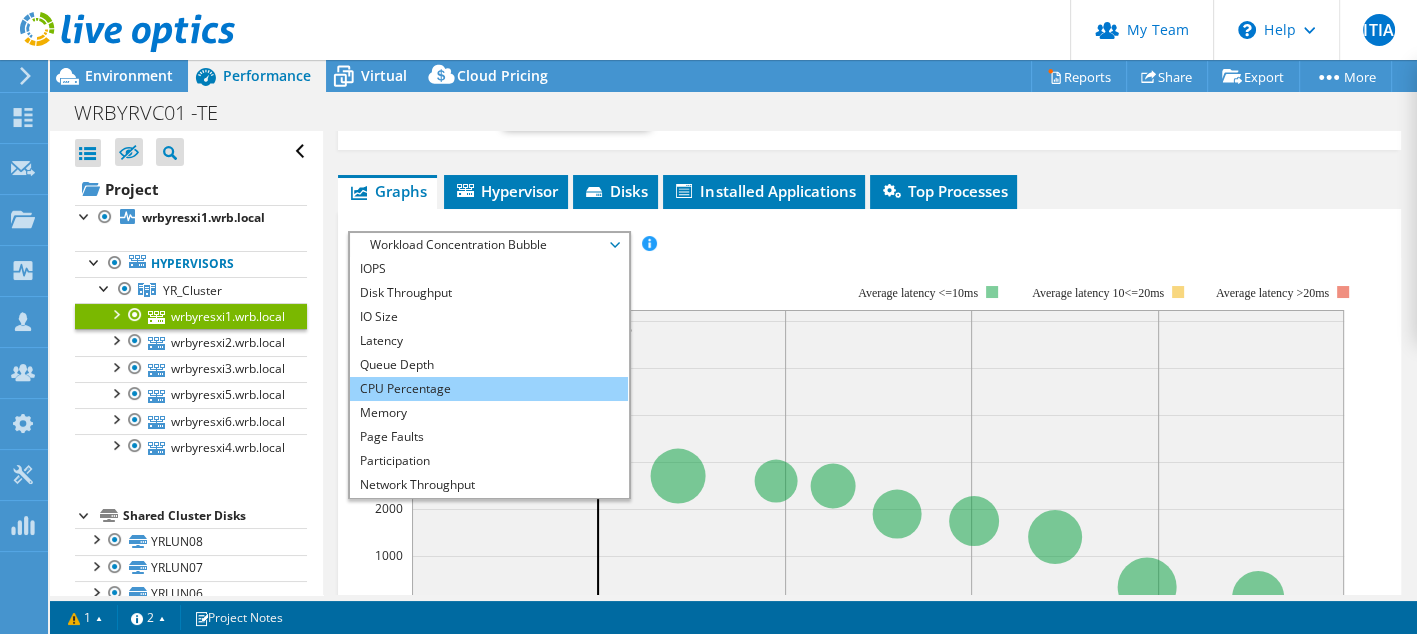 click on "CPU Percentage" at bounding box center [488, 389] 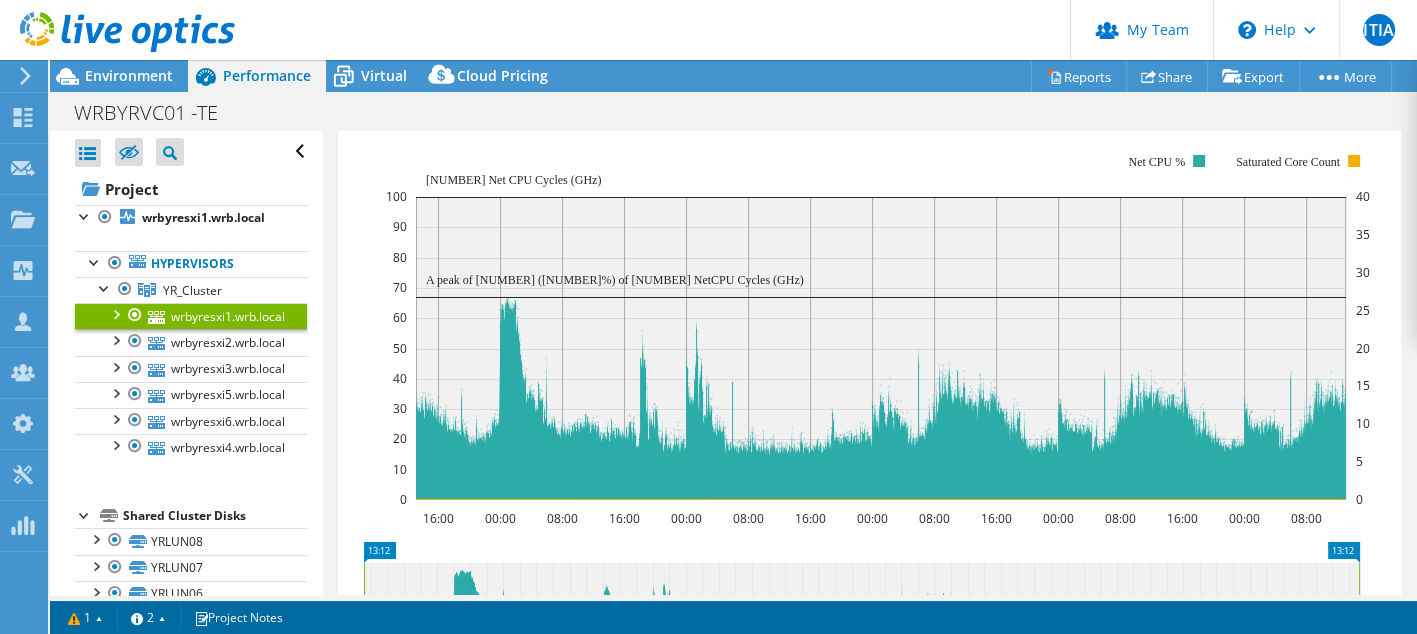 scroll, scrollTop: 491, scrollLeft: 0, axis: vertical 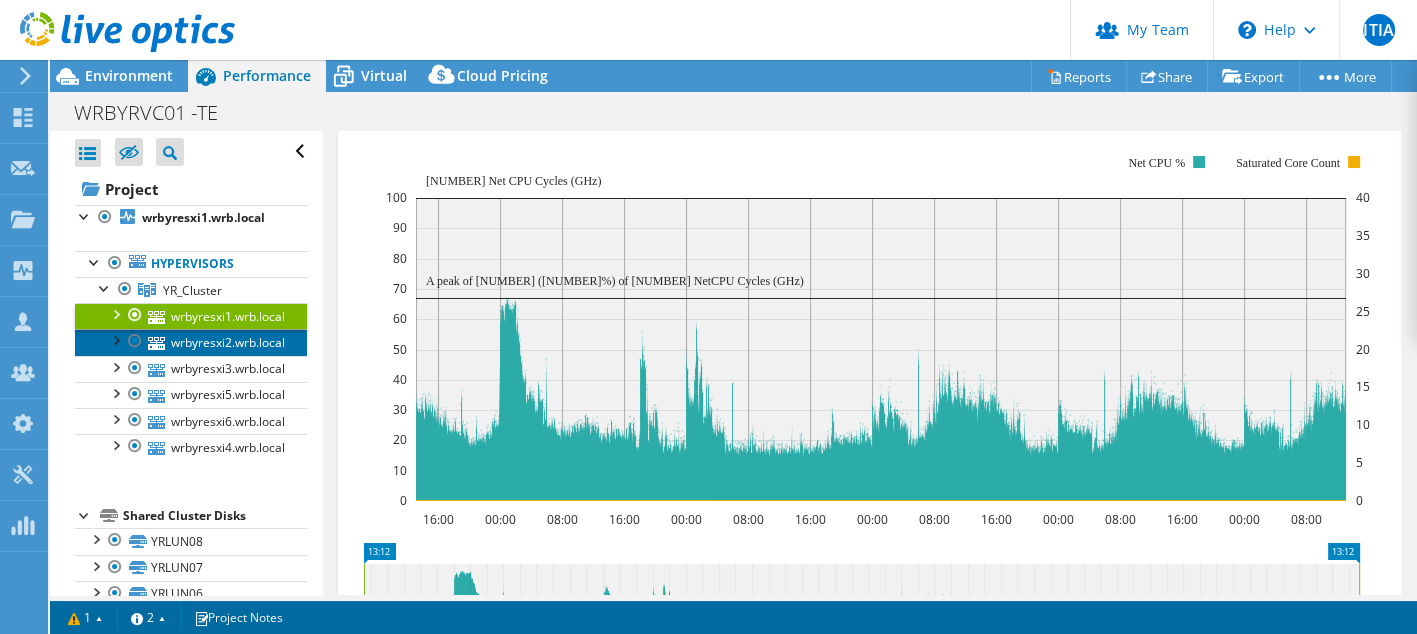 click on "wrbyresxi2.wrb.local" at bounding box center (191, 342) 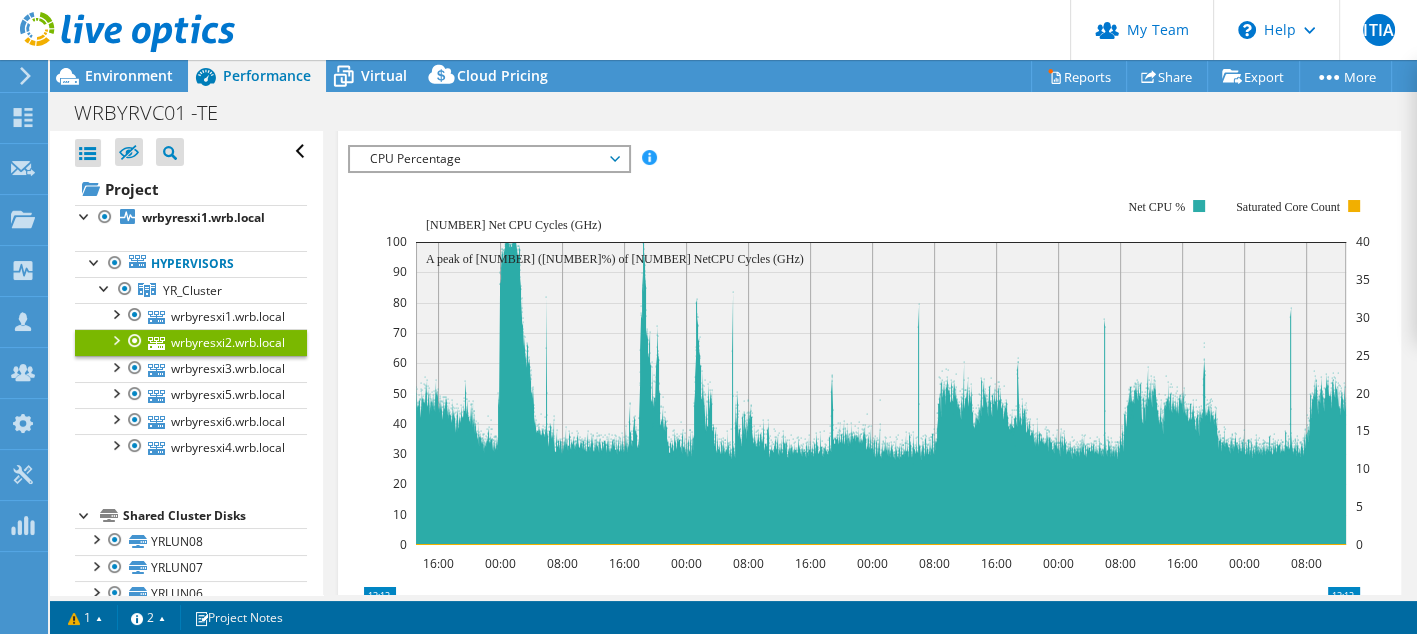 scroll, scrollTop: 446, scrollLeft: 0, axis: vertical 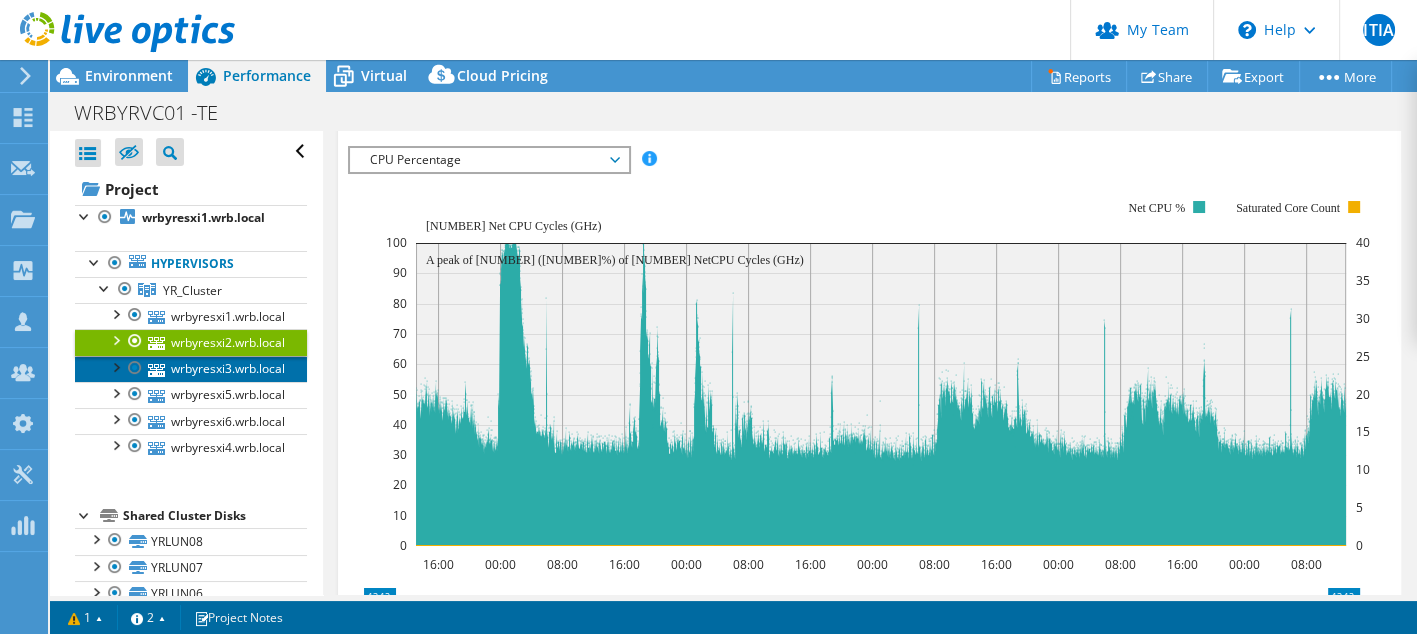 click on "wrbyresxi3.wrb.local" at bounding box center (191, 369) 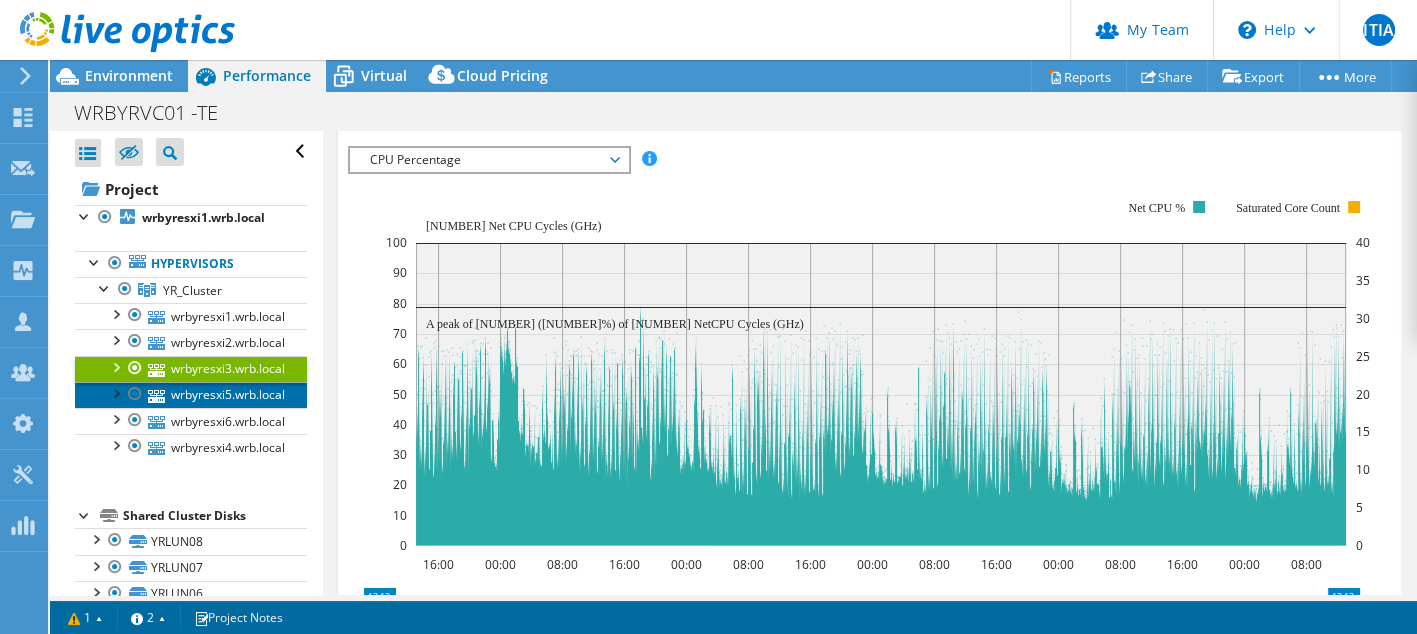 click on "wrbyresxi5.wrb.local" at bounding box center (191, 395) 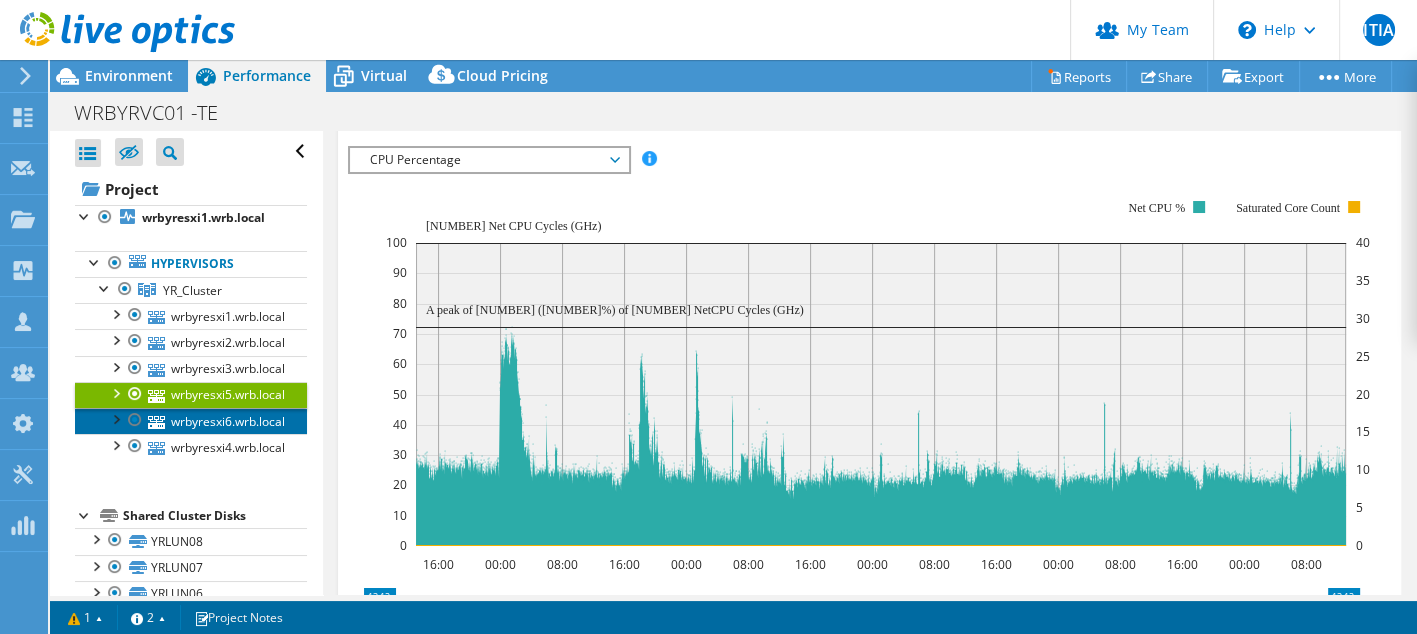 click on "wrbyresxi6.wrb.local" at bounding box center (191, 421) 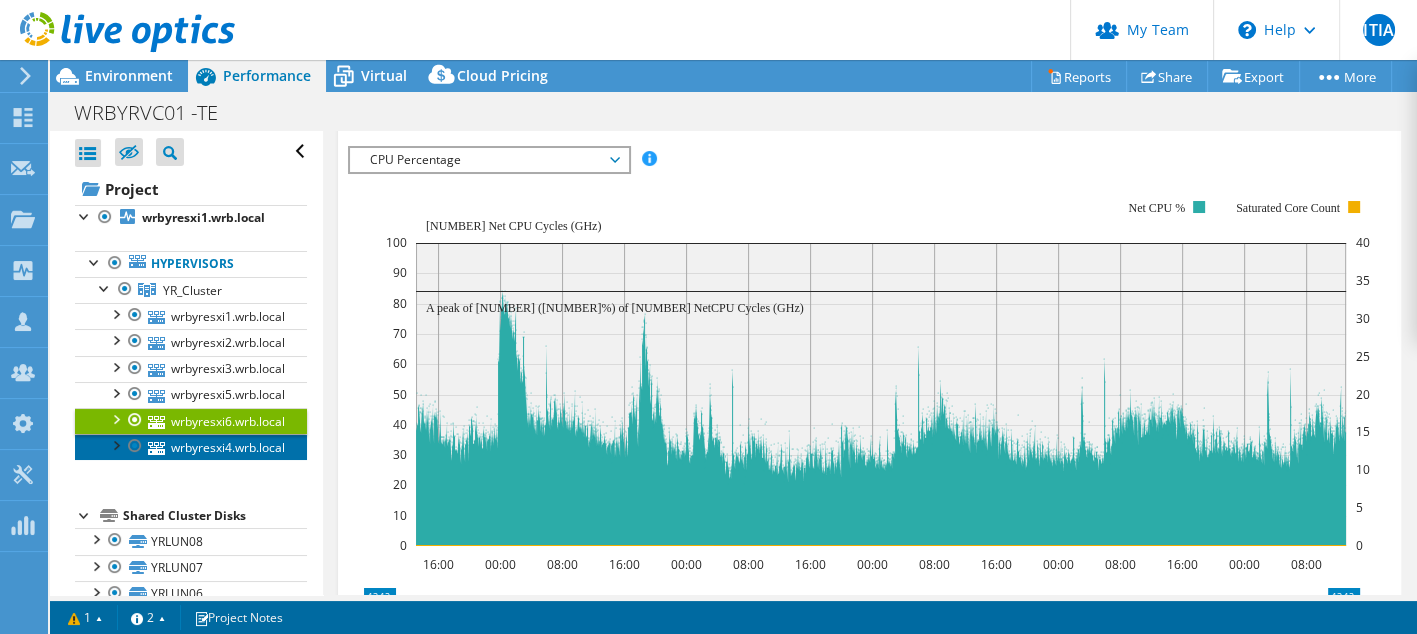 click on "wrbyresxi4.wrb.local" at bounding box center [191, 447] 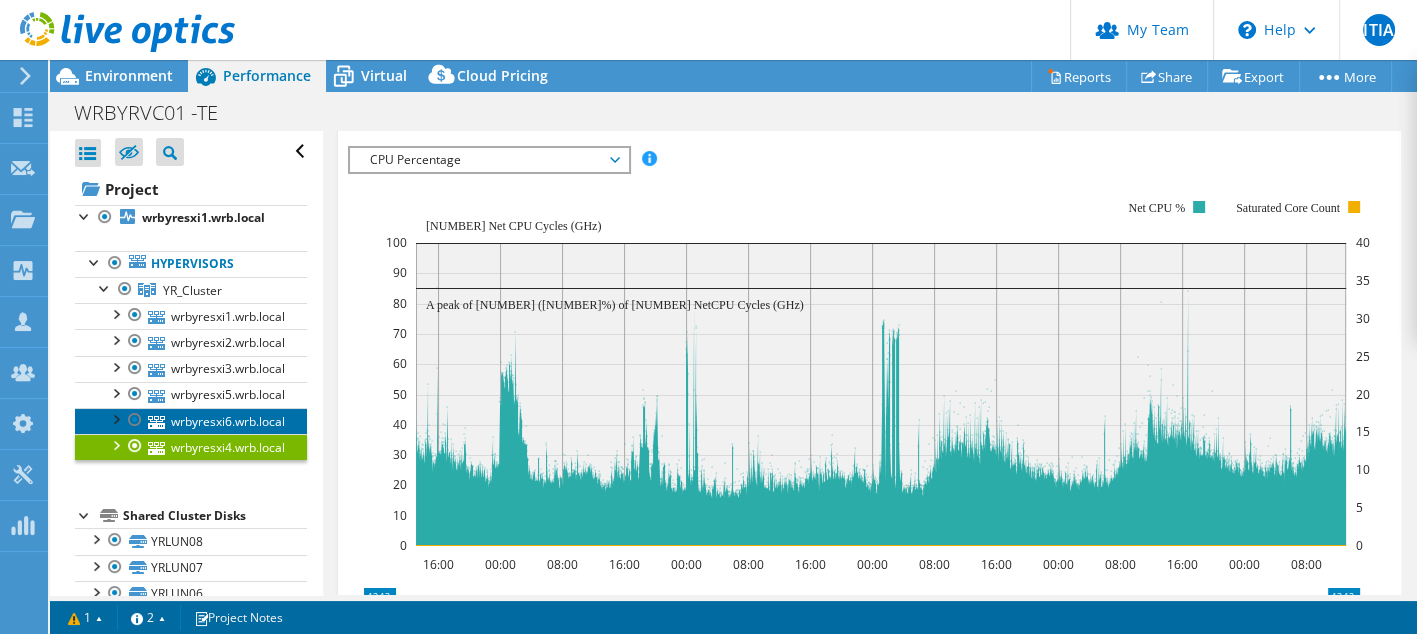 click on "wrbyresxi6.wrb.local" at bounding box center (191, 421) 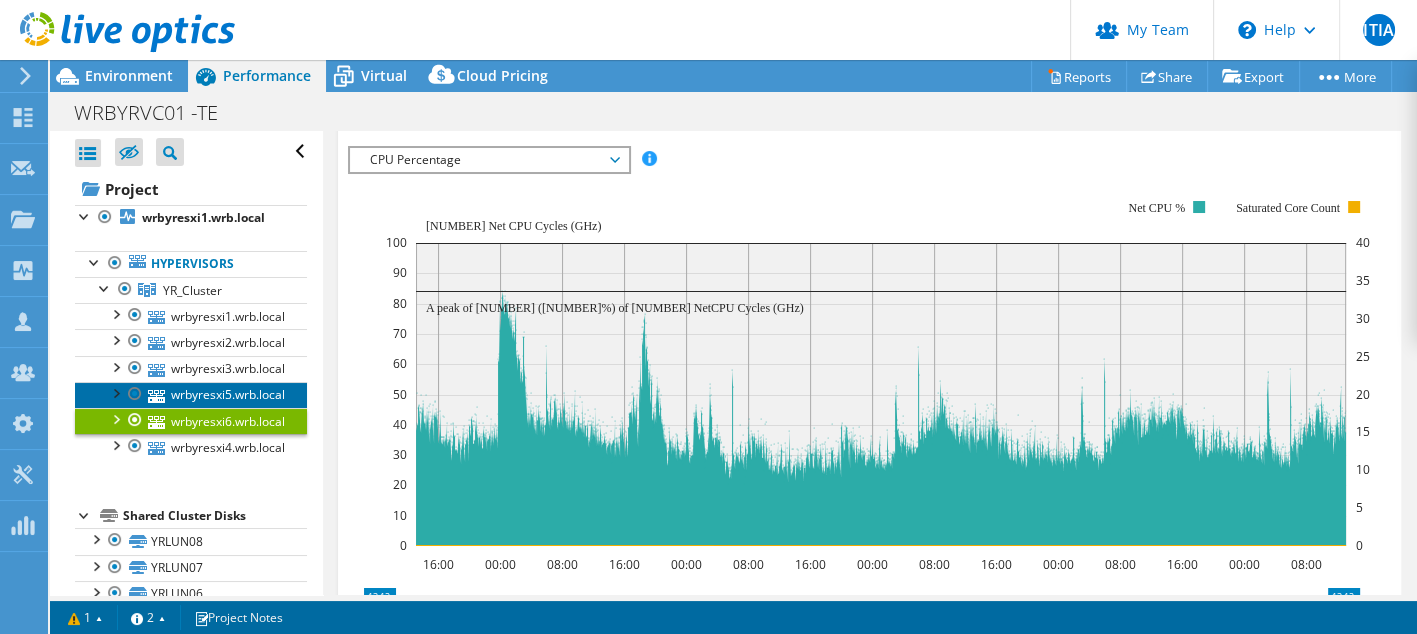 click on "wrbyresxi5.wrb.local" at bounding box center [191, 395] 